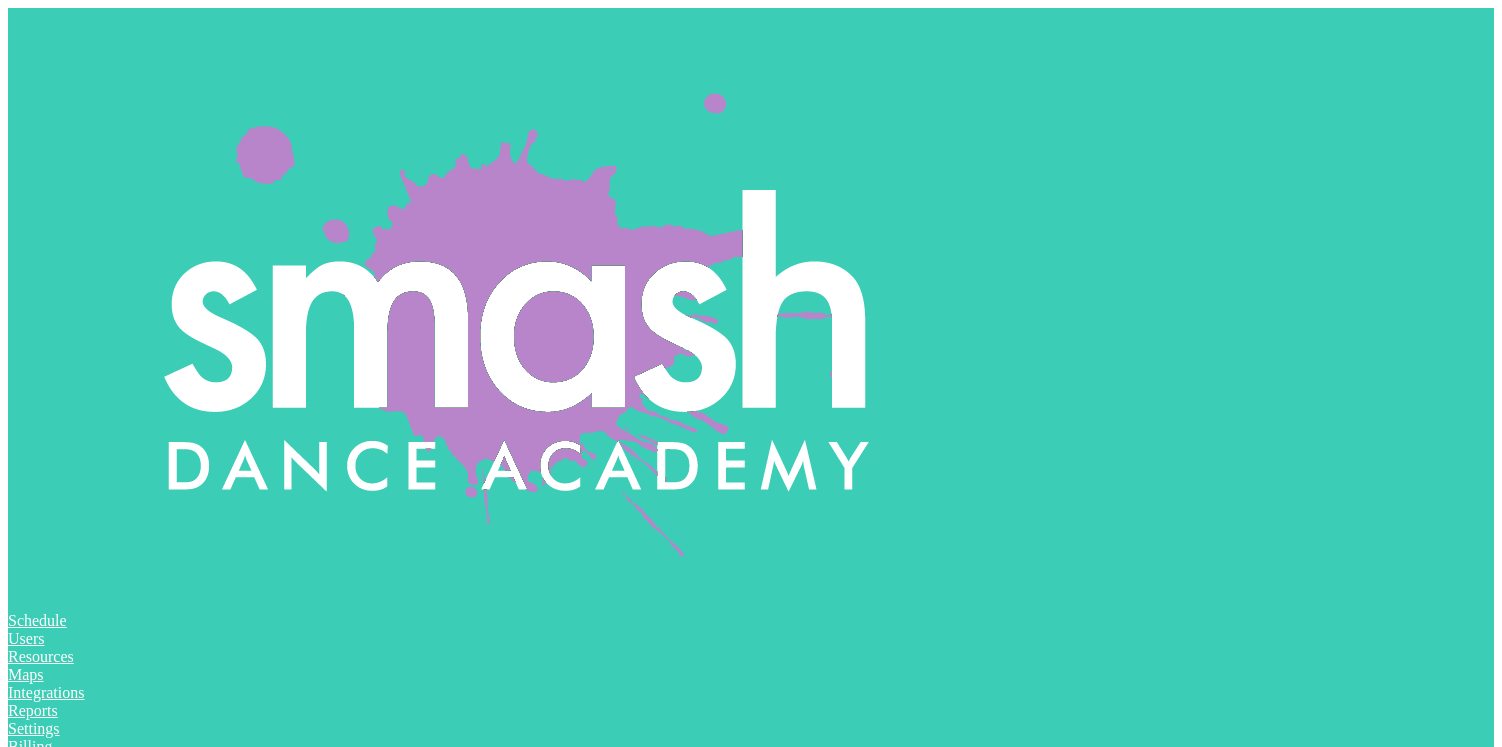 scroll, scrollTop: 0, scrollLeft: 0, axis: both 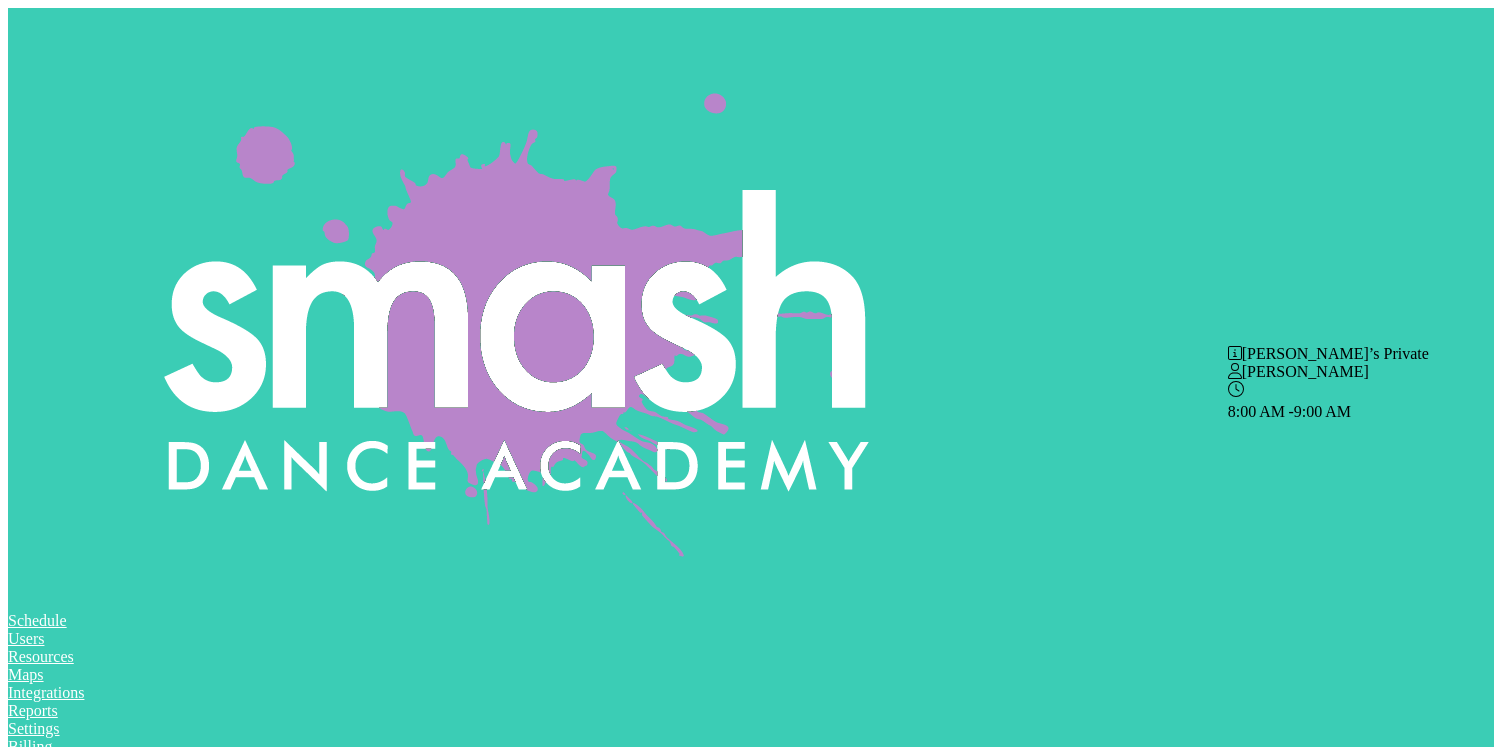 click at bounding box center (88, 3734) 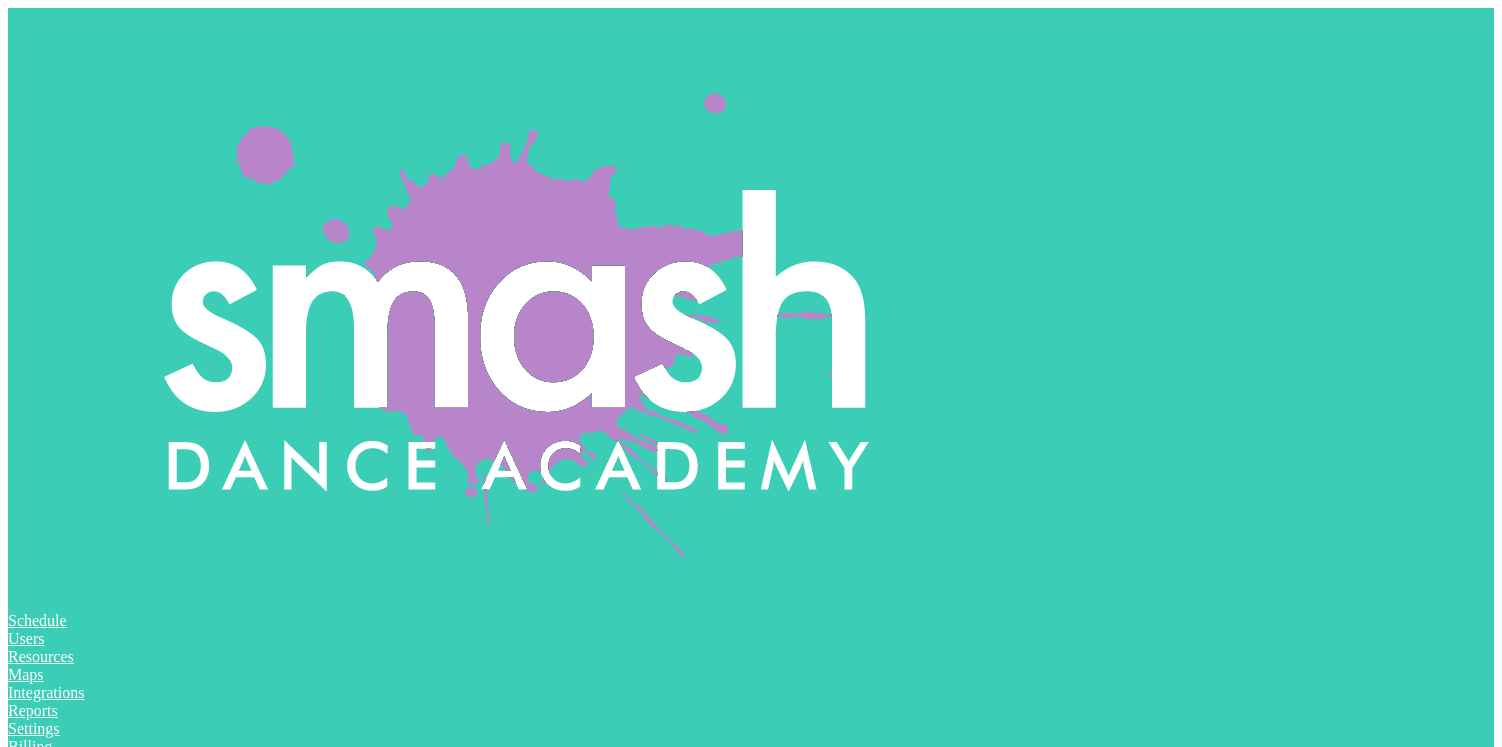 click 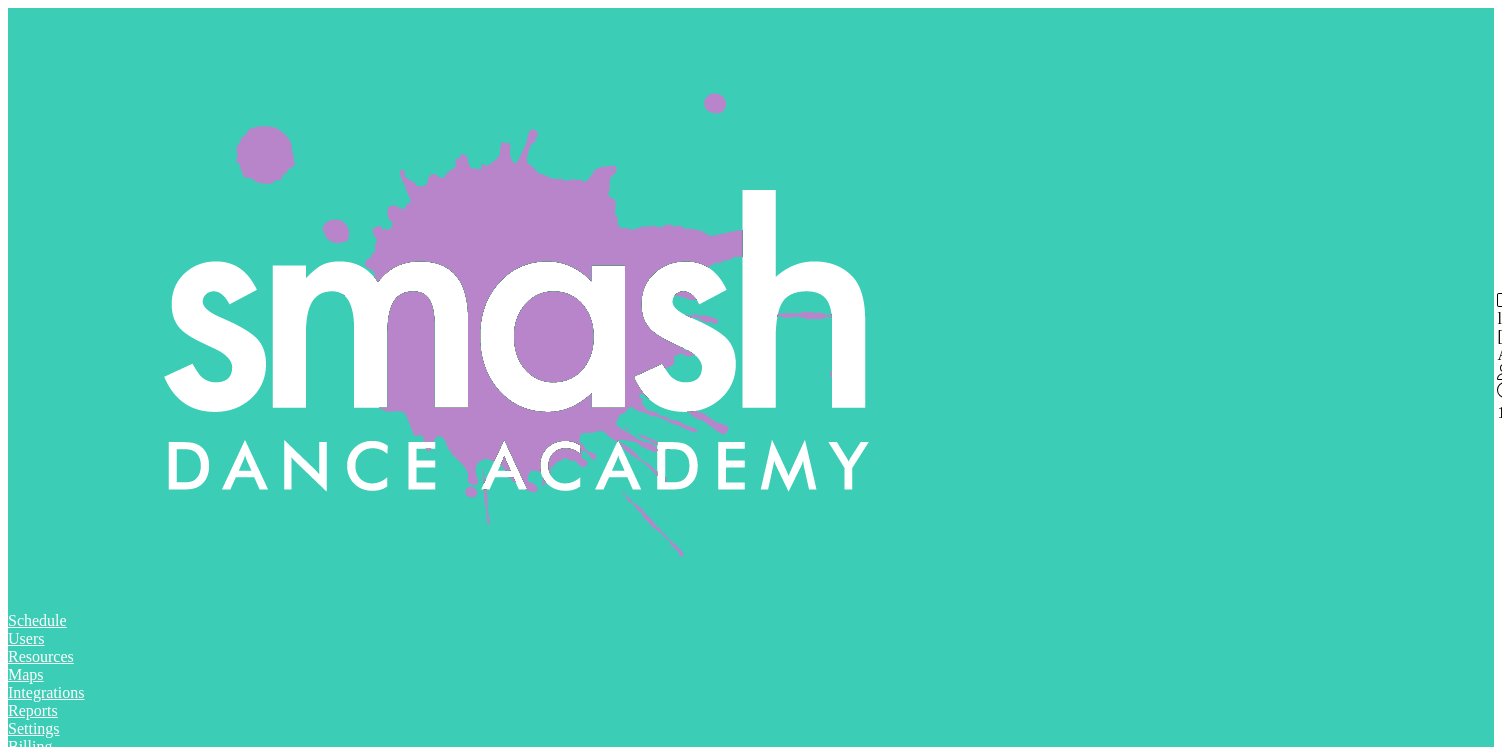 click at bounding box center (168, 3554) 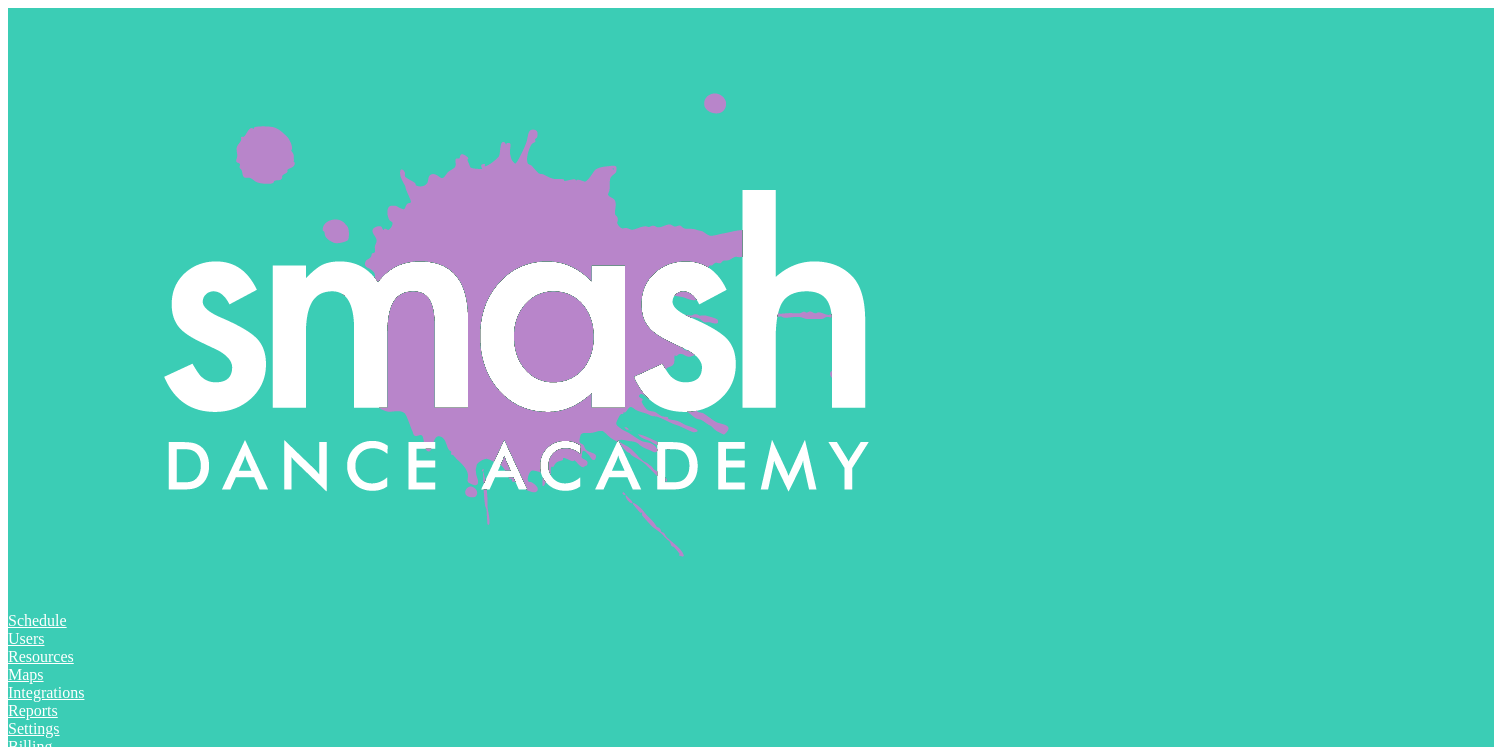 click at bounding box center [22, 3937] 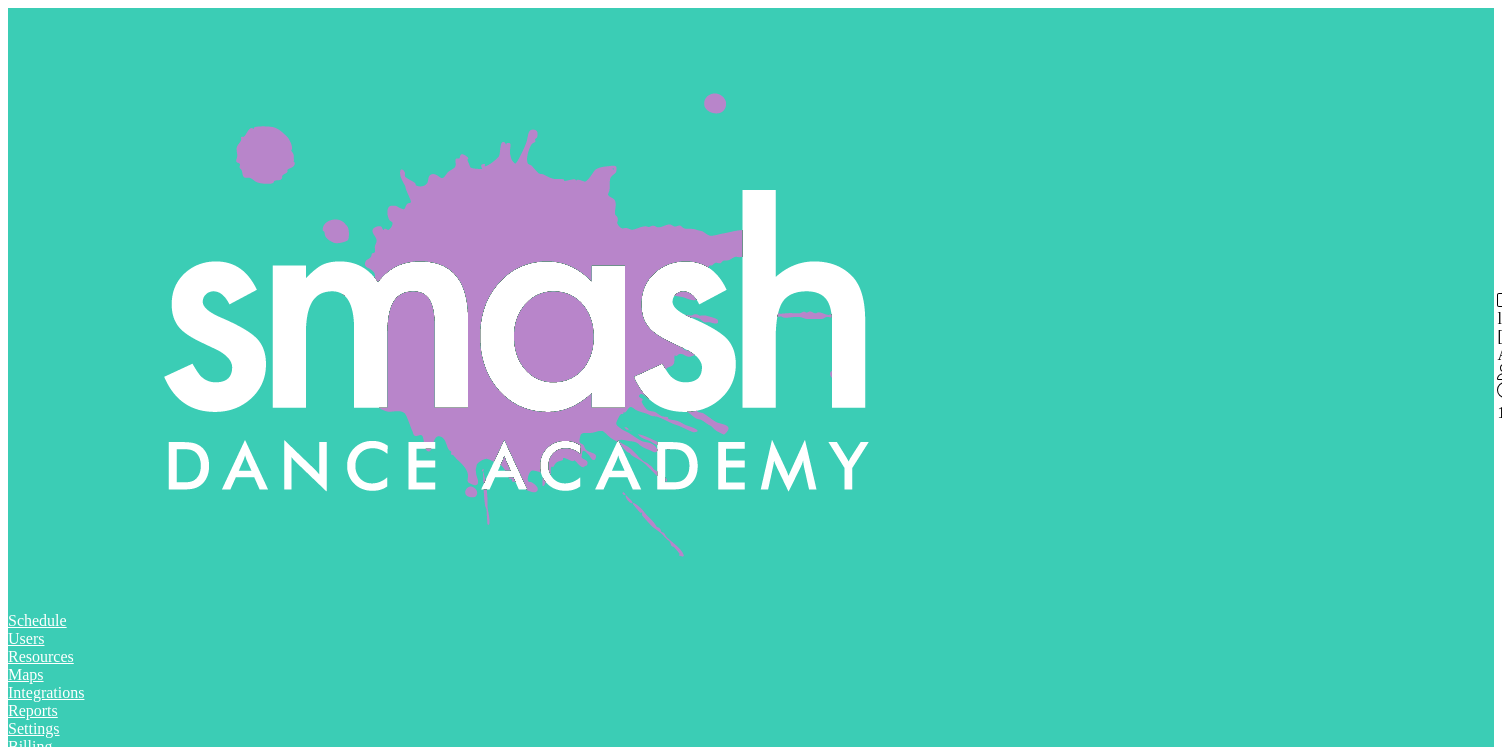 click at bounding box center [168, 3554] 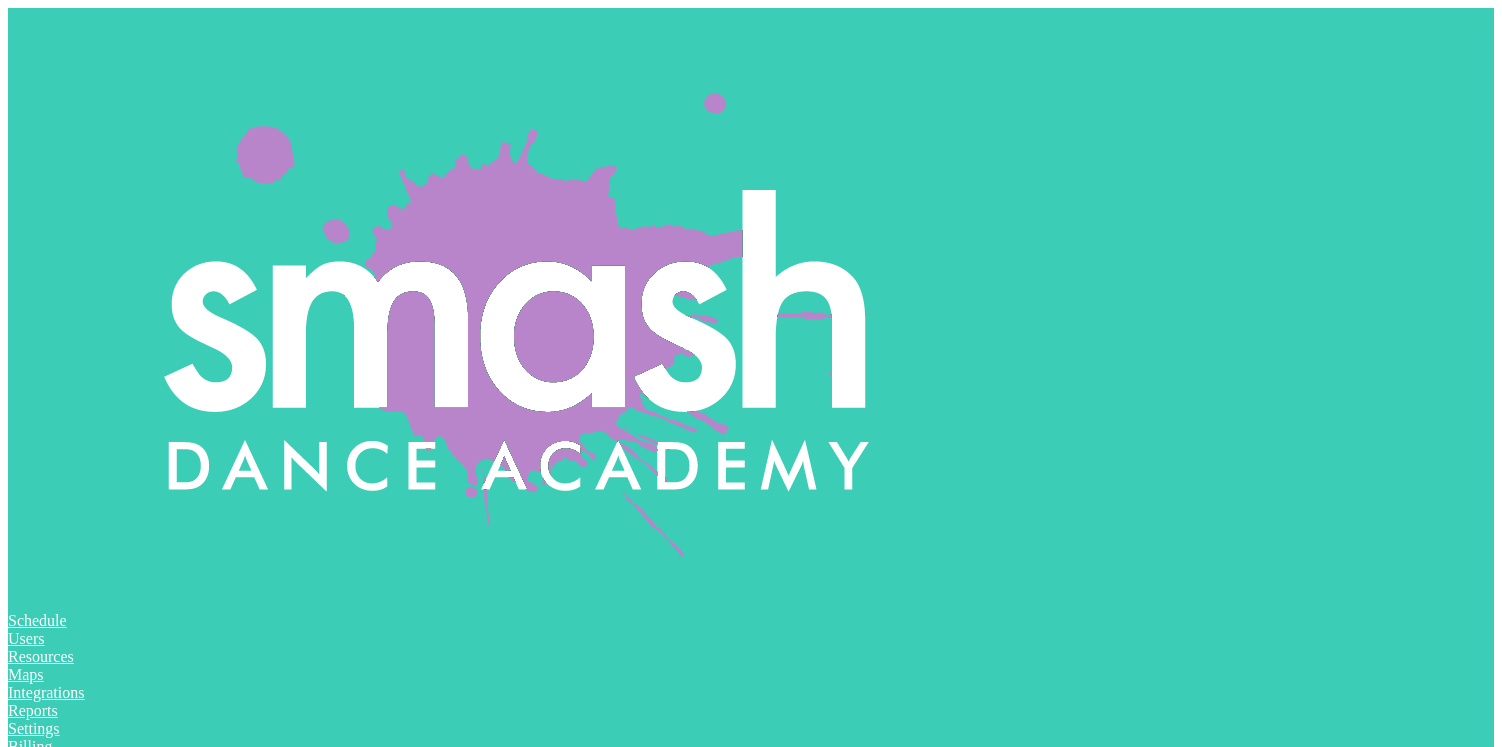 click 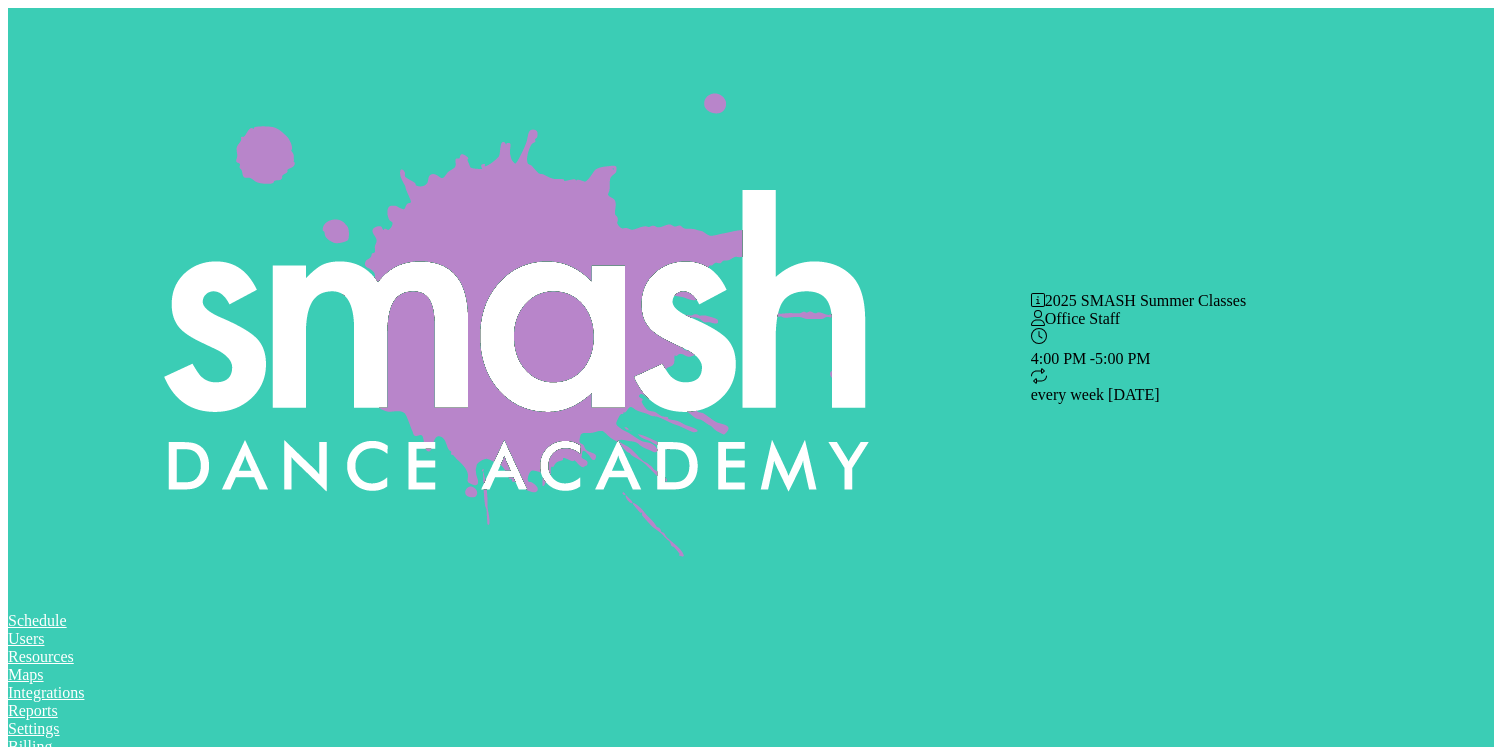 click at bounding box center (88, 3713) 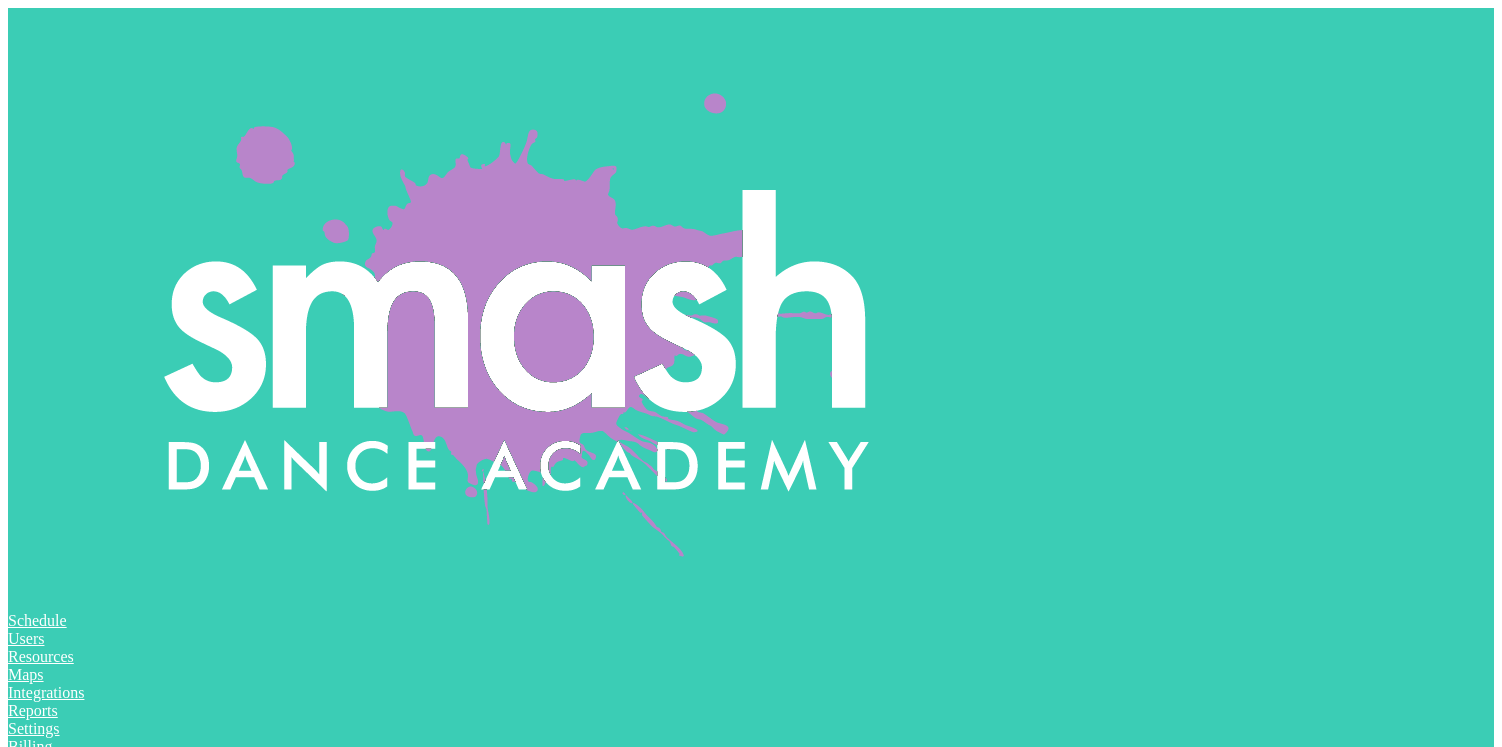 click at bounding box center (22, 4339) 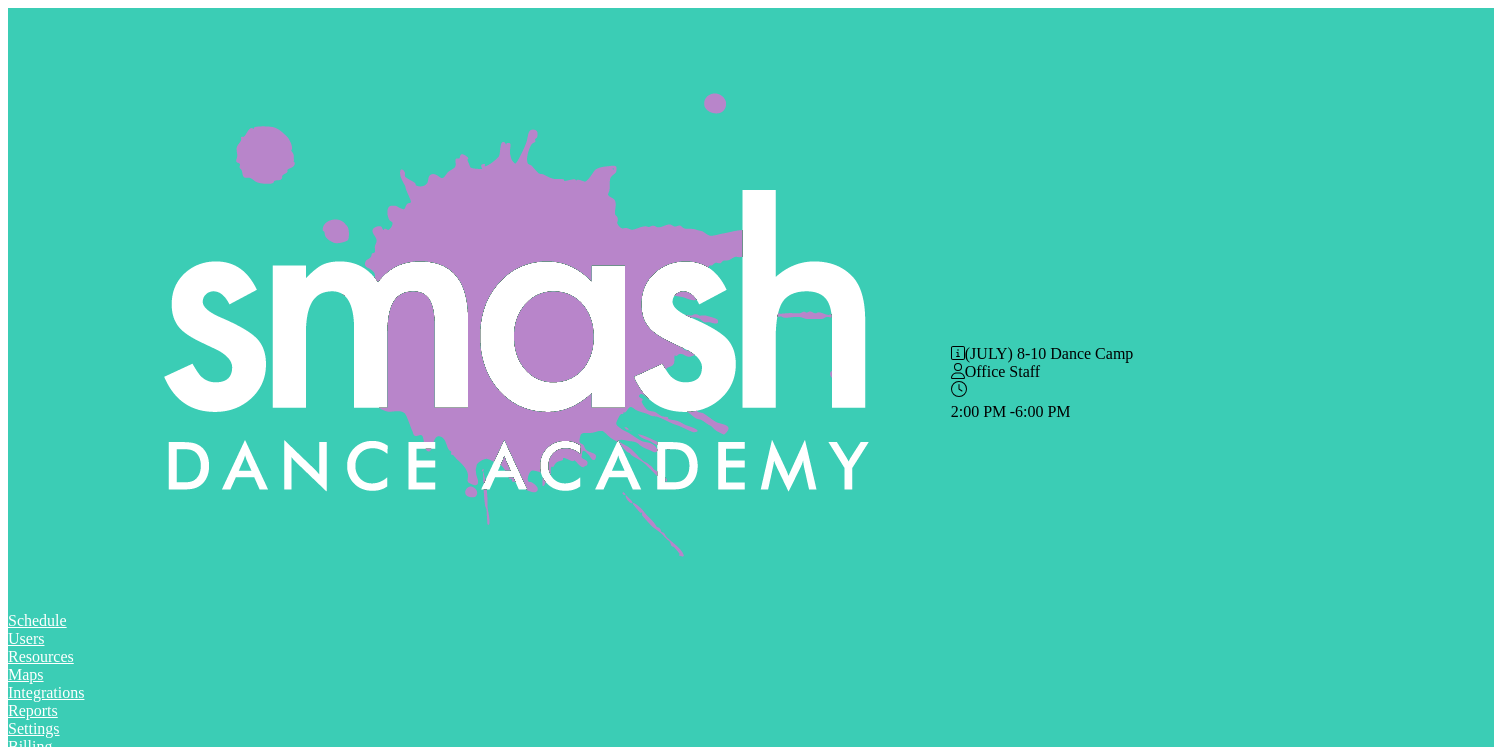 scroll, scrollTop: 0, scrollLeft: 1705, axis: horizontal 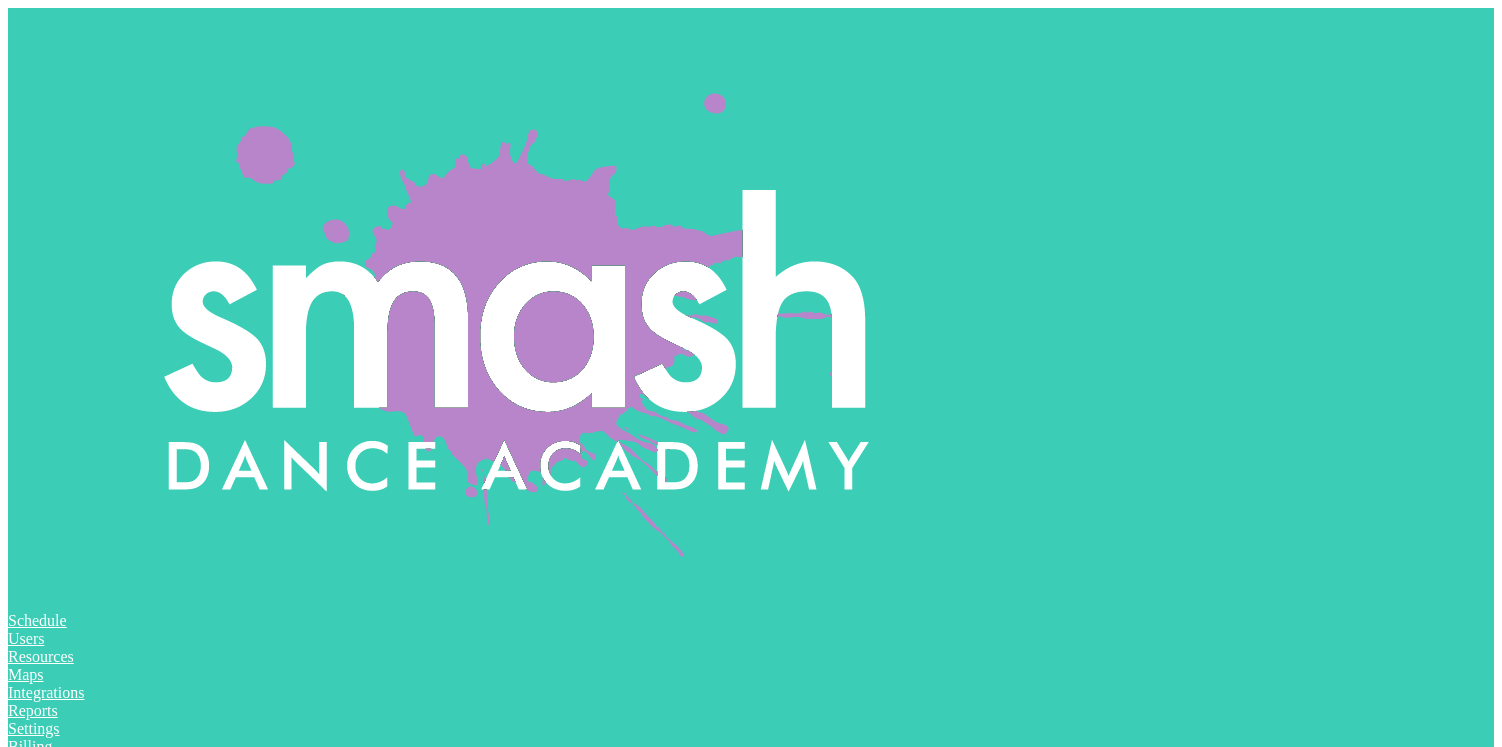click on "END NOW" at bounding box center [149, 4902] 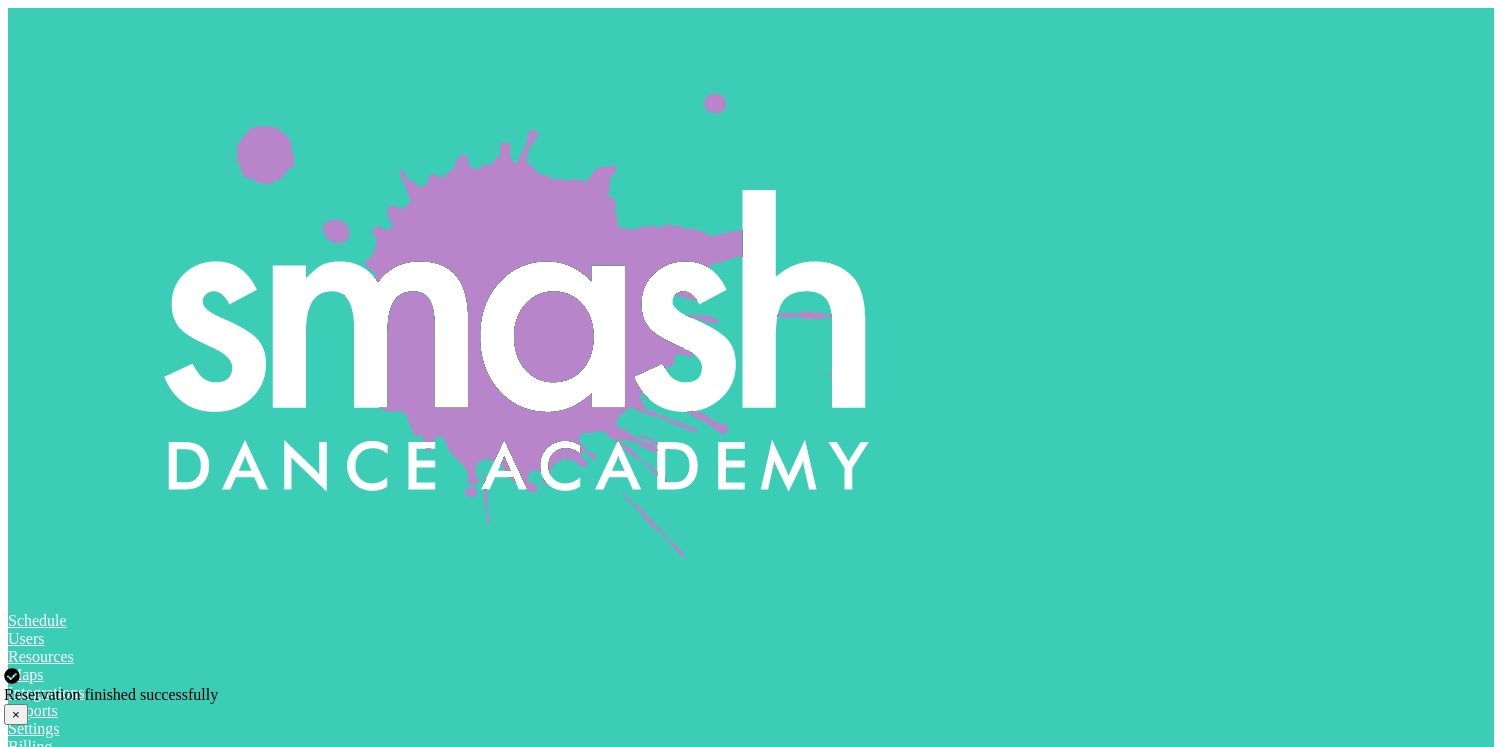 scroll, scrollTop: 0, scrollLeft: 1466, axis: horizontal 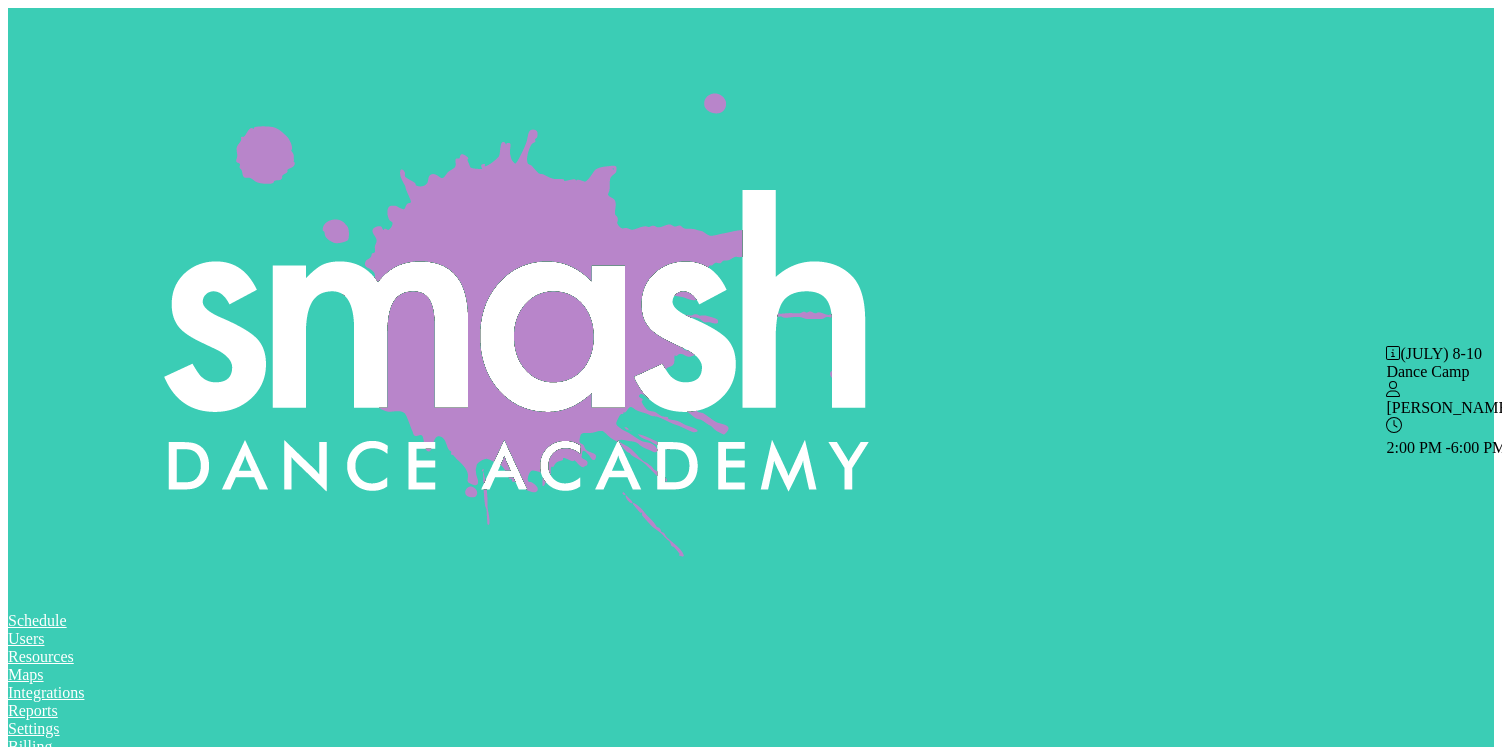 click at bounding box center (328, 3678) 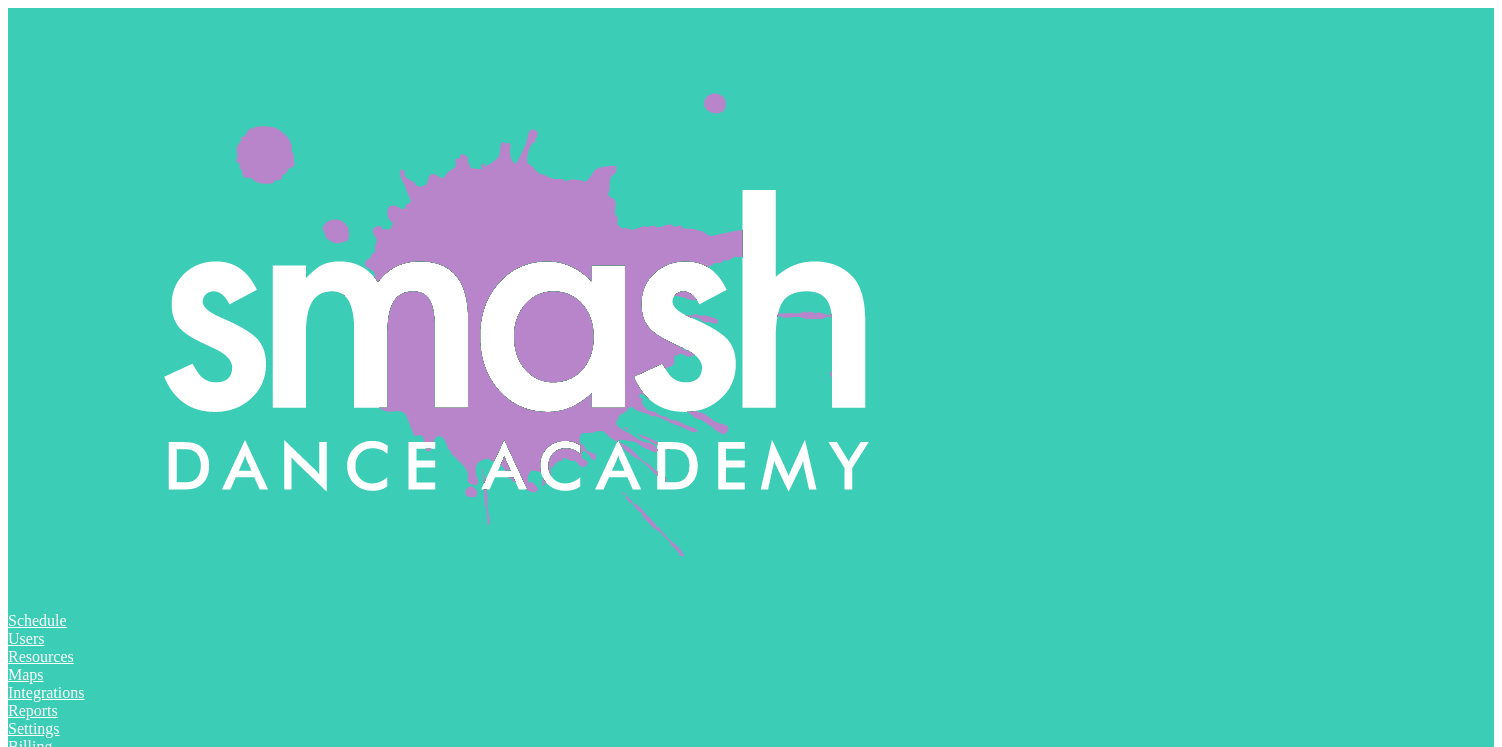 scroll, scrollTop: 2298, scrollLeft: 0, axis: vertical 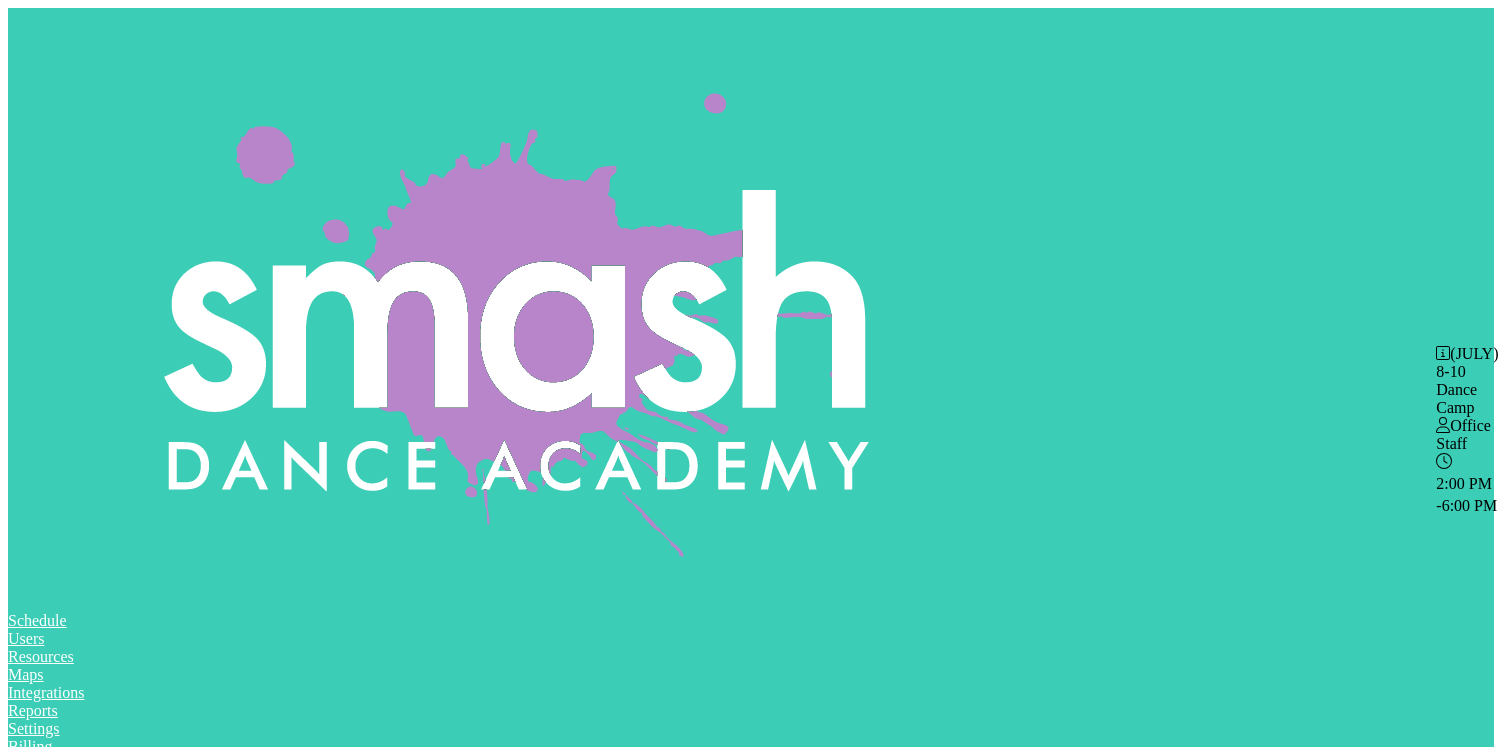 click at bounding box center [328, 3750] 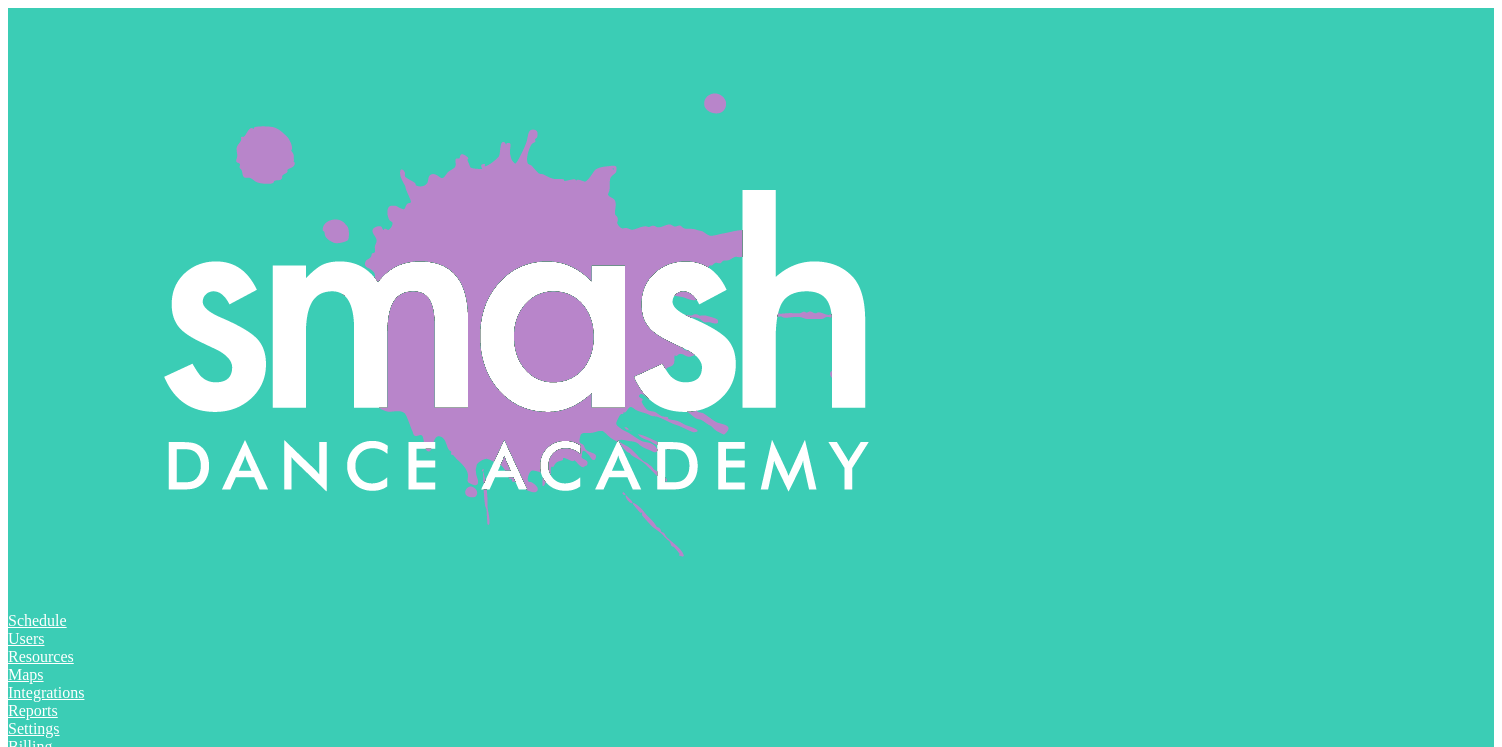 scroll, scrollTop: 2298, scrollLeft: 0, axis: vertical 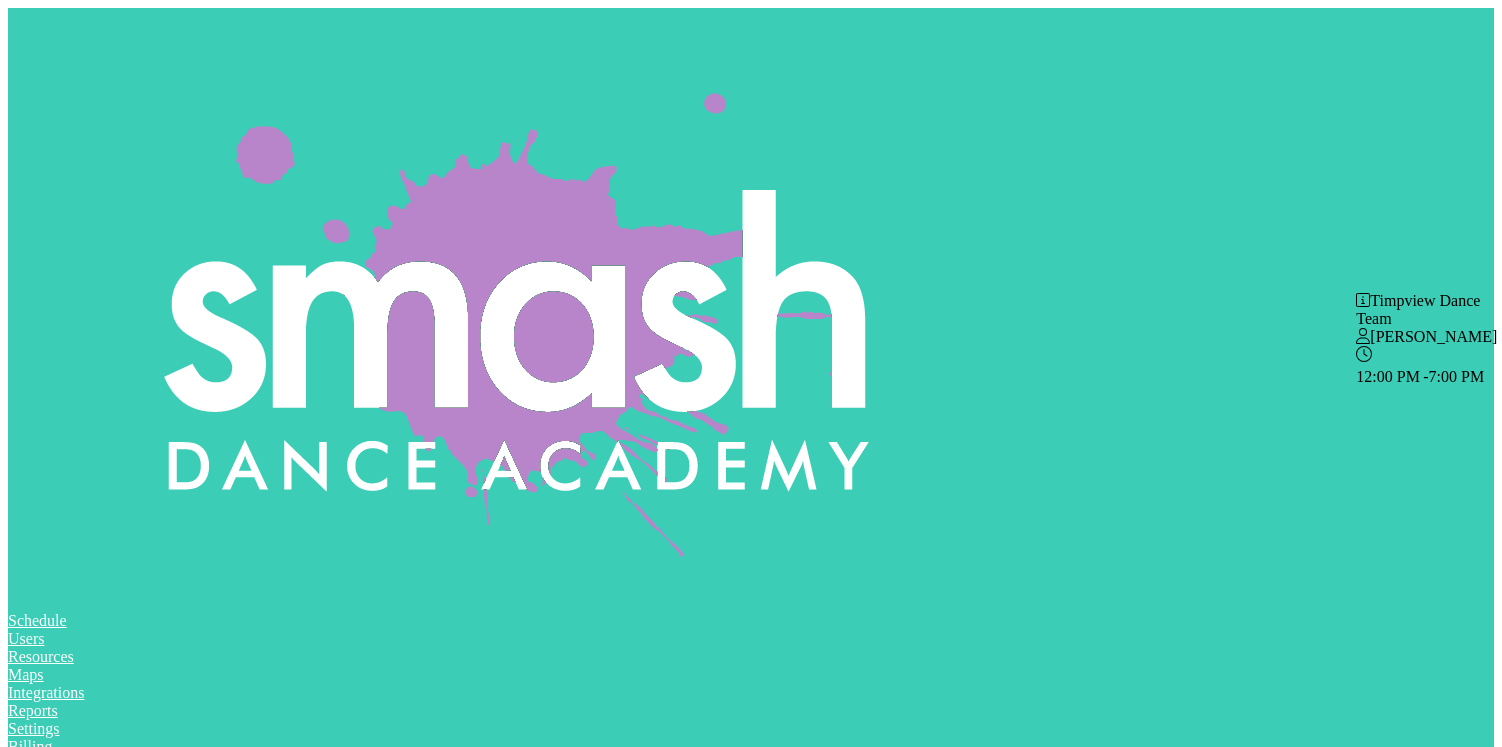 click at bounding box center [568, 3660] 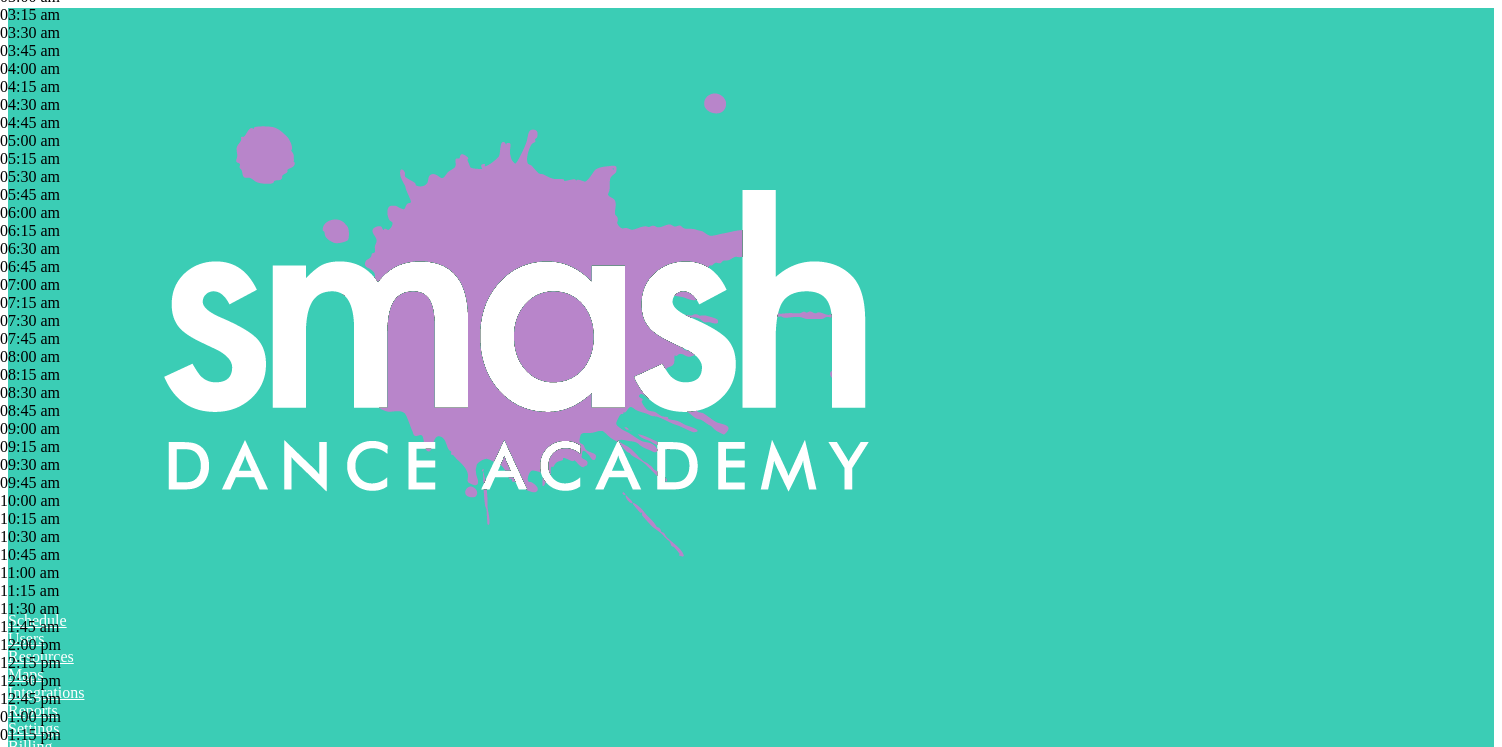 scroll, scrollTop: 0, scrollLeft: 0, axis: both 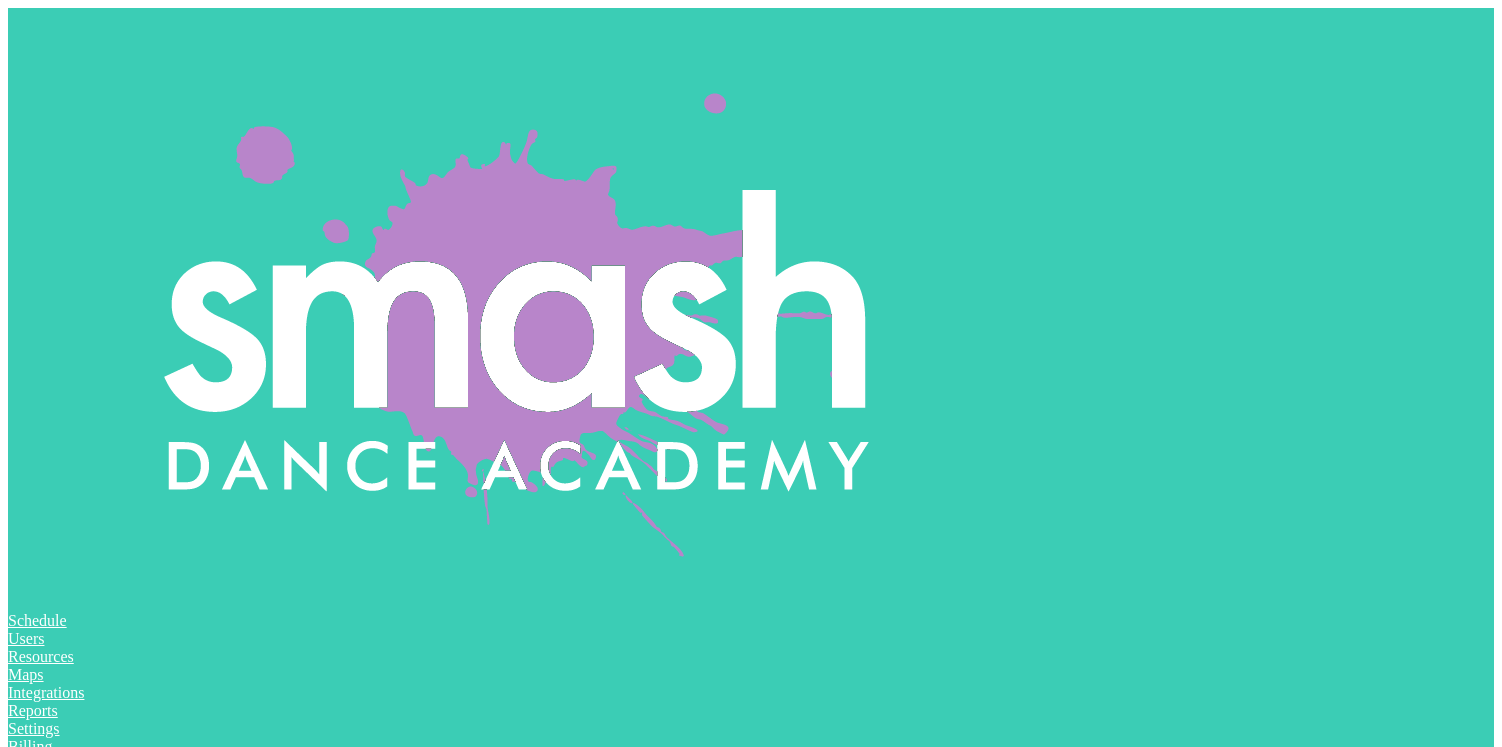 click on "PRE CHECK-IN" at bounding box center [134, 4159] 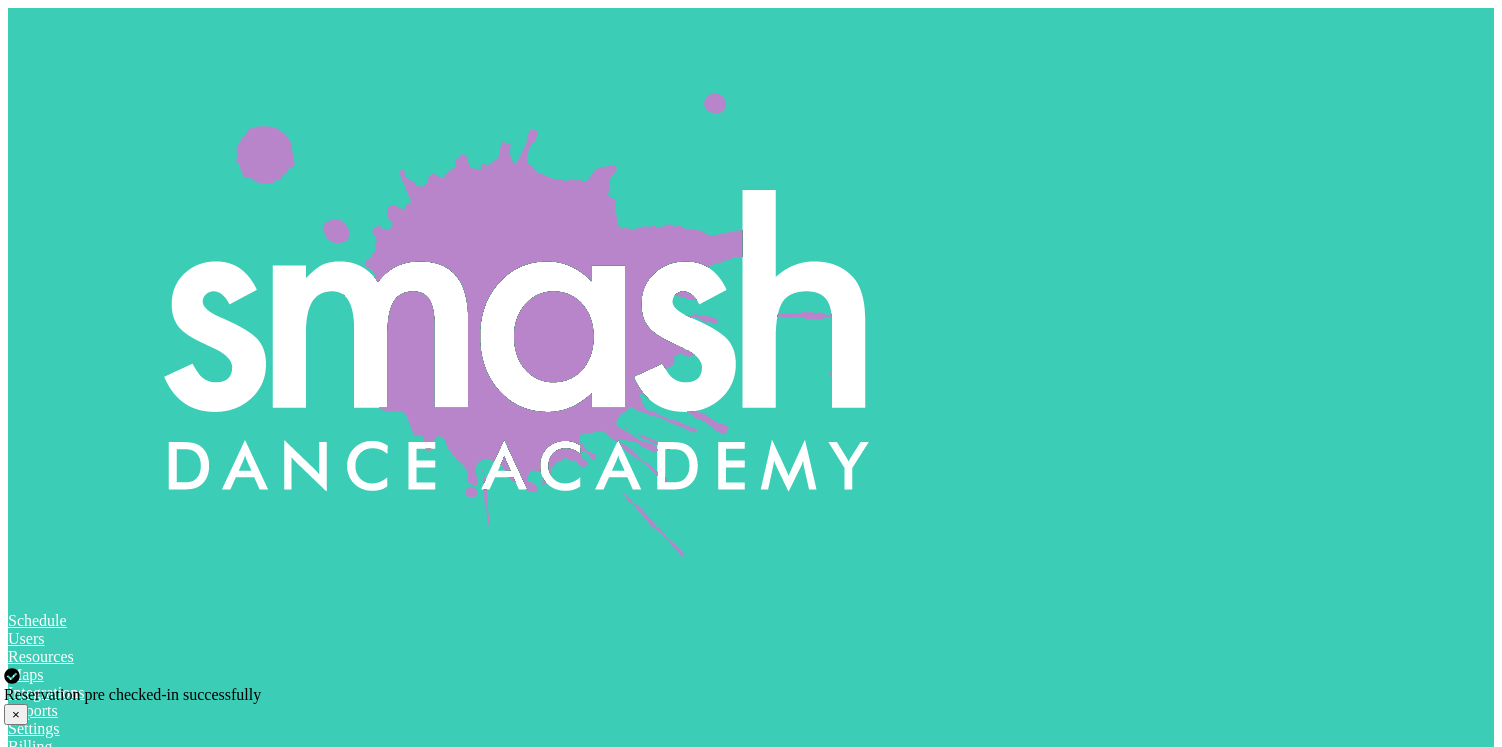 scroll, scrollTop: 0, scrollLeft: 1007, axis: horizontal 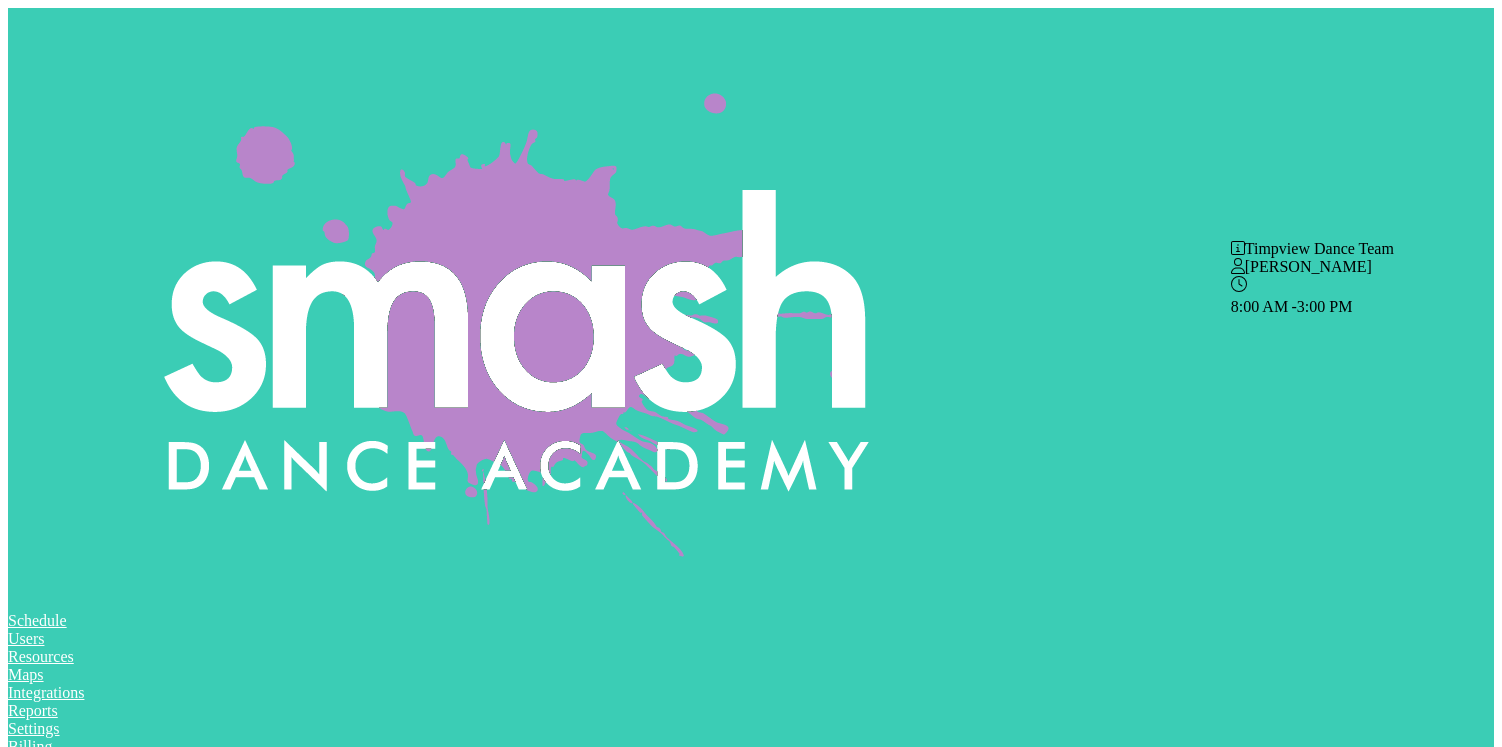 click at bounding box center (568, 3516) 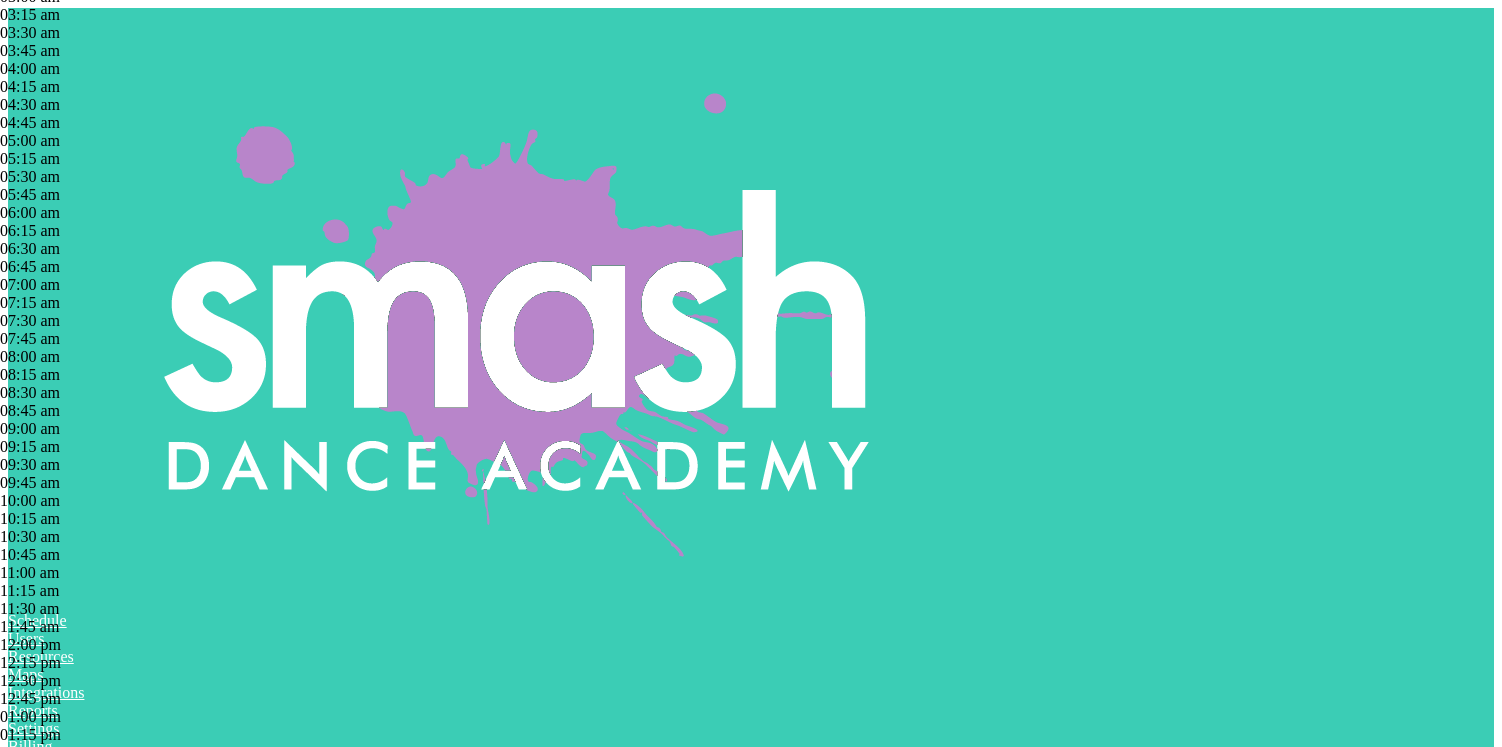 scroll, scrollTop: 1022, scrollLeft: 0, axis: vertical 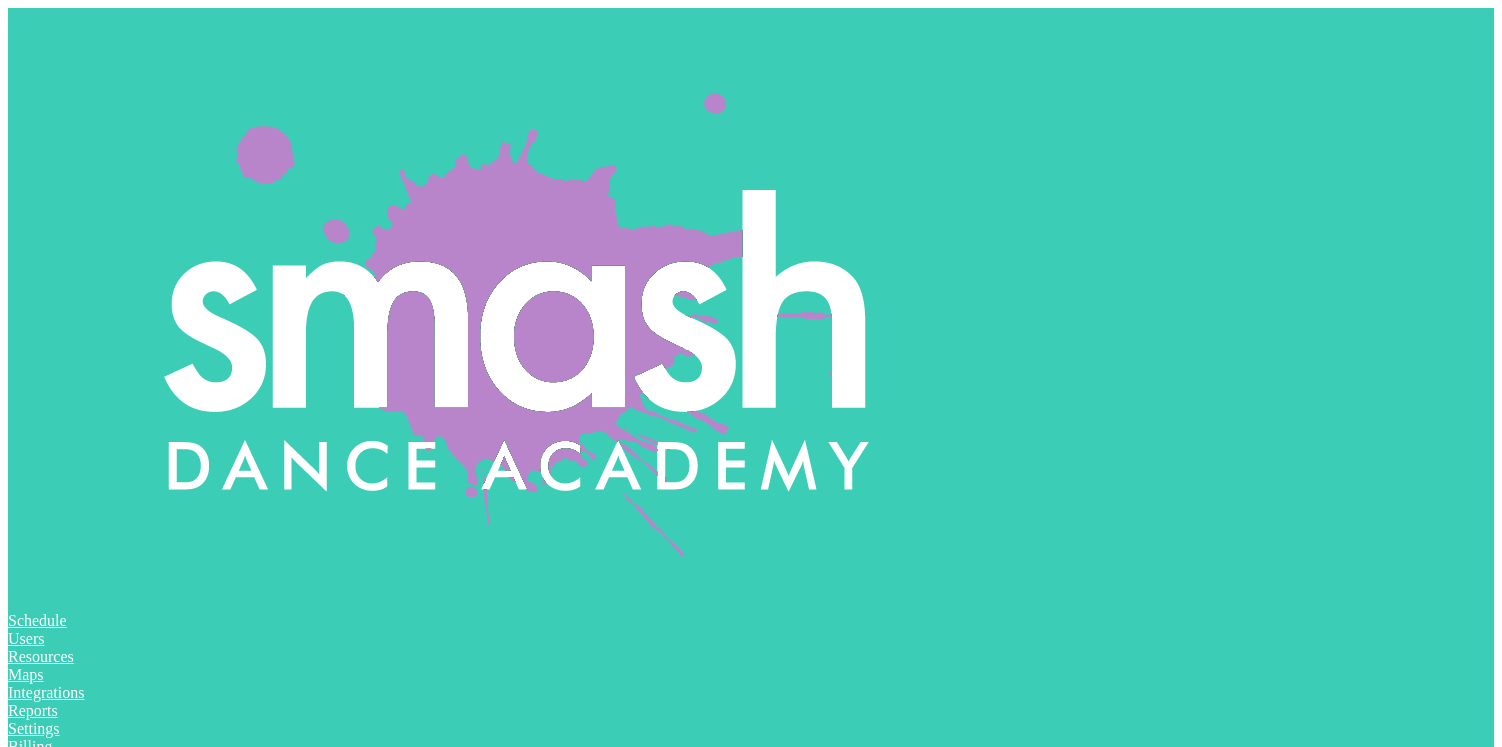 click on "PRE CHECK-IN" at bounding box center (64, 5098) 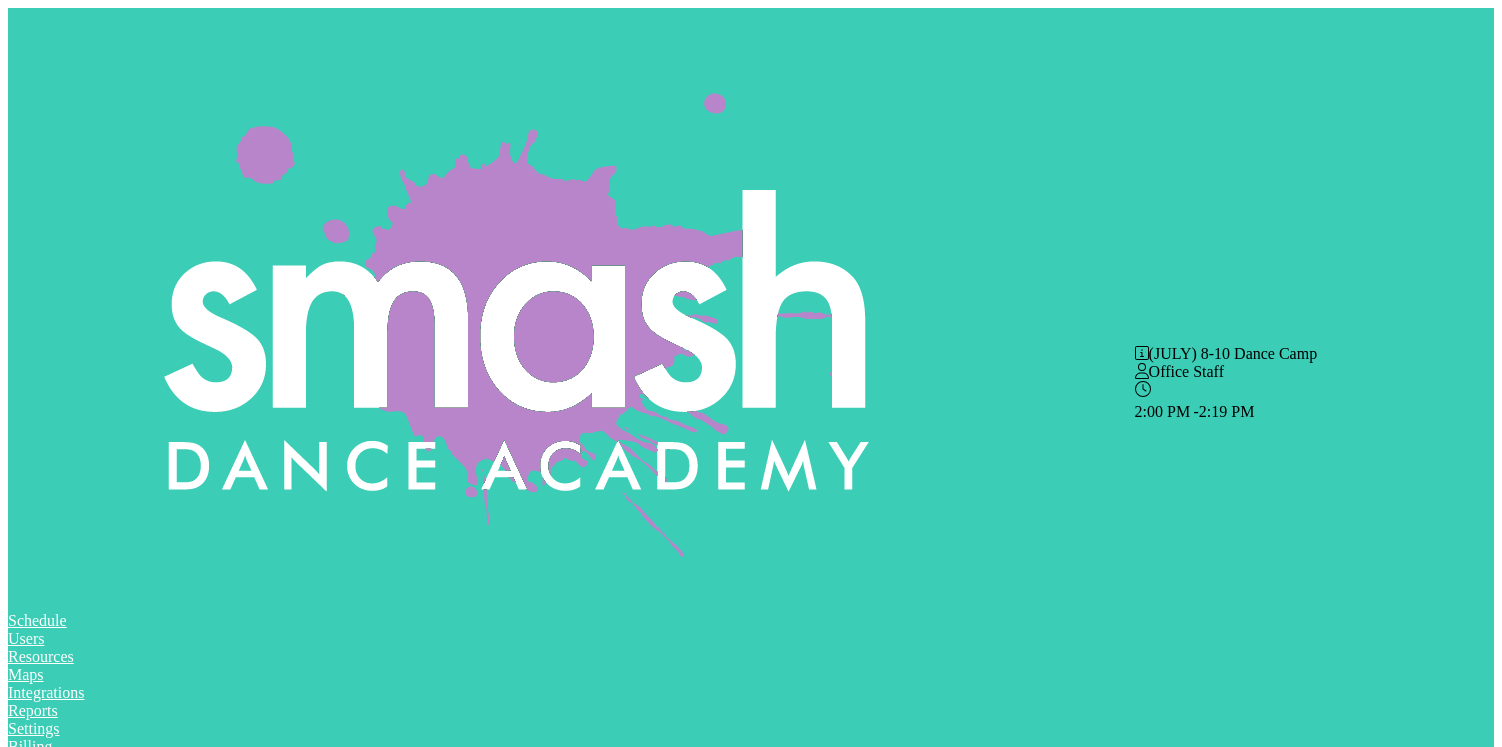 click at bounding box center (34, 3884) 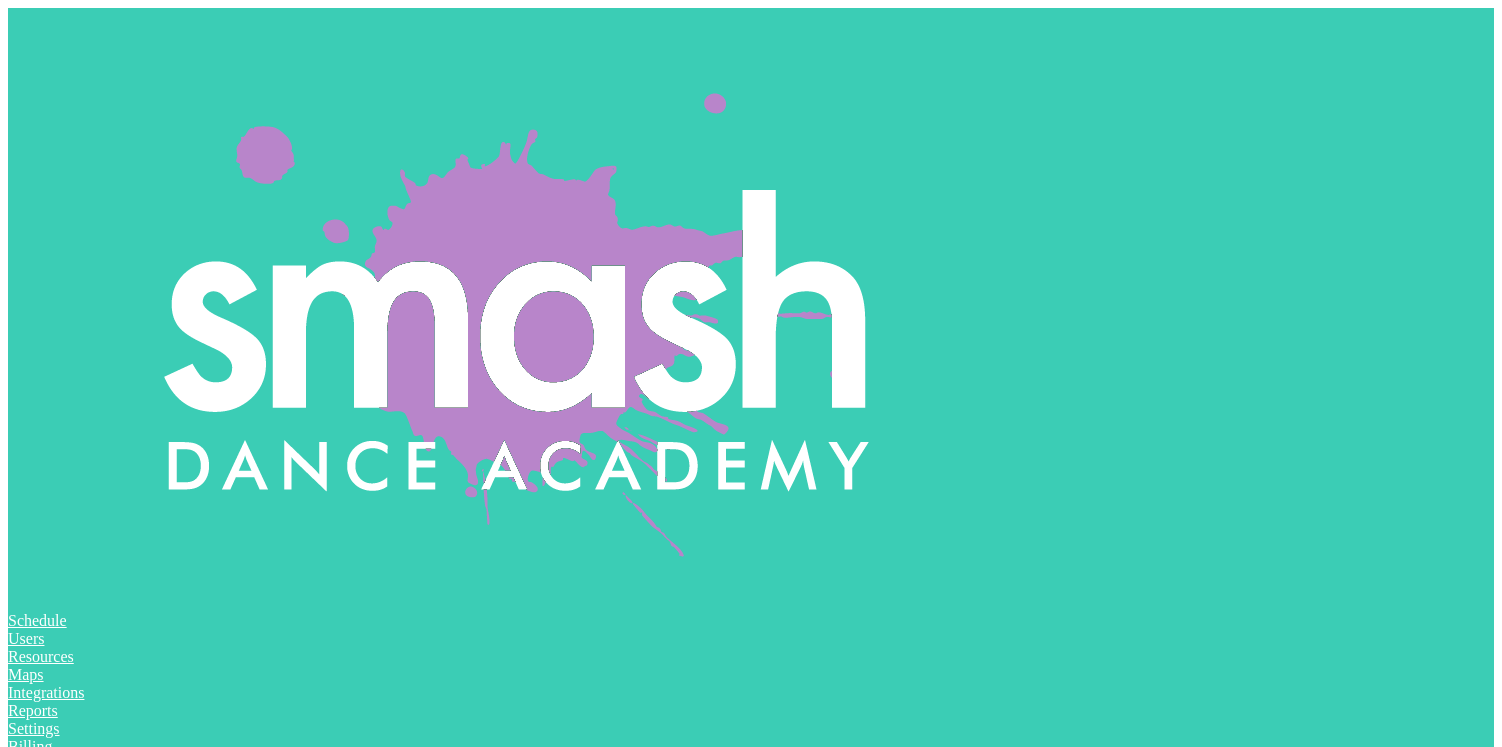 click at bounding box center (22, 4339) 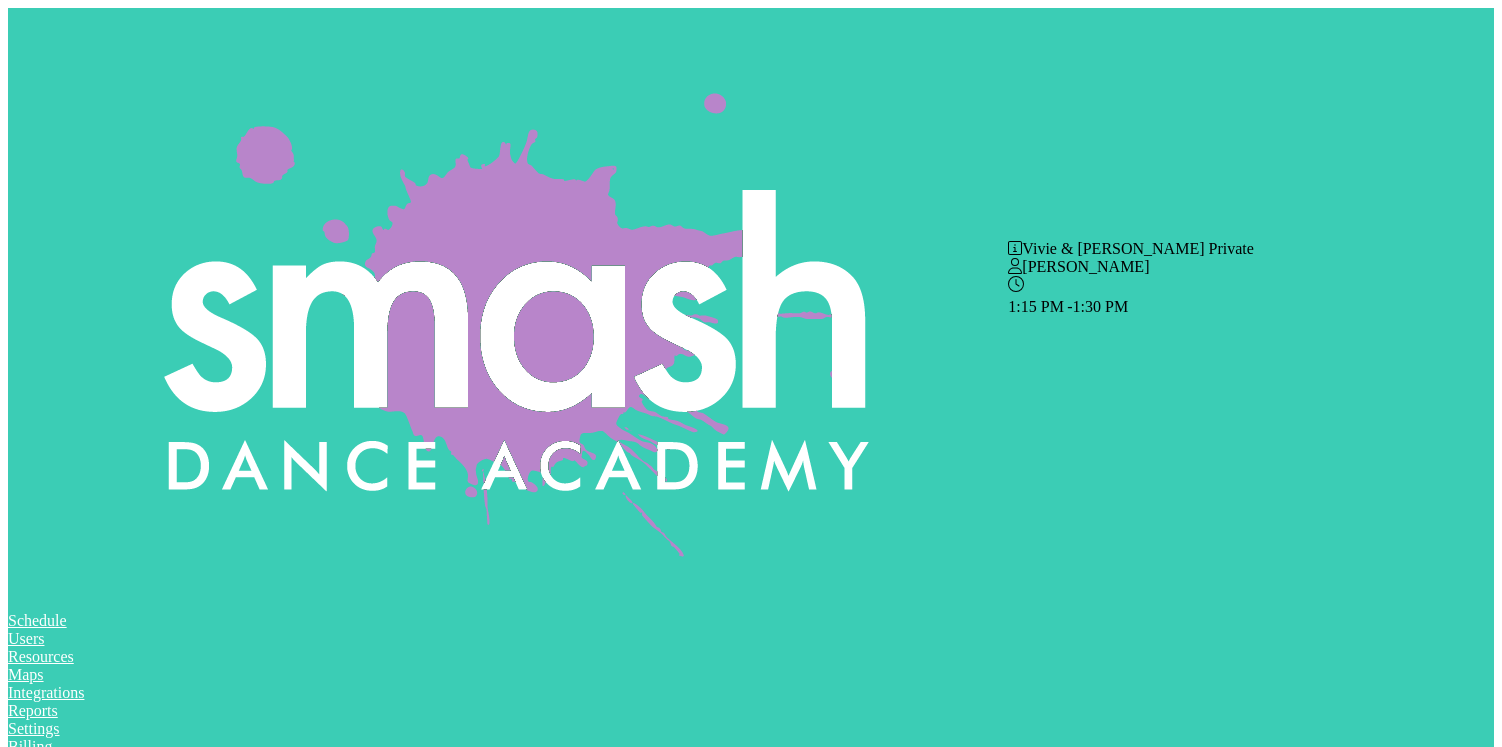 click at bounding box center (28, 3605) 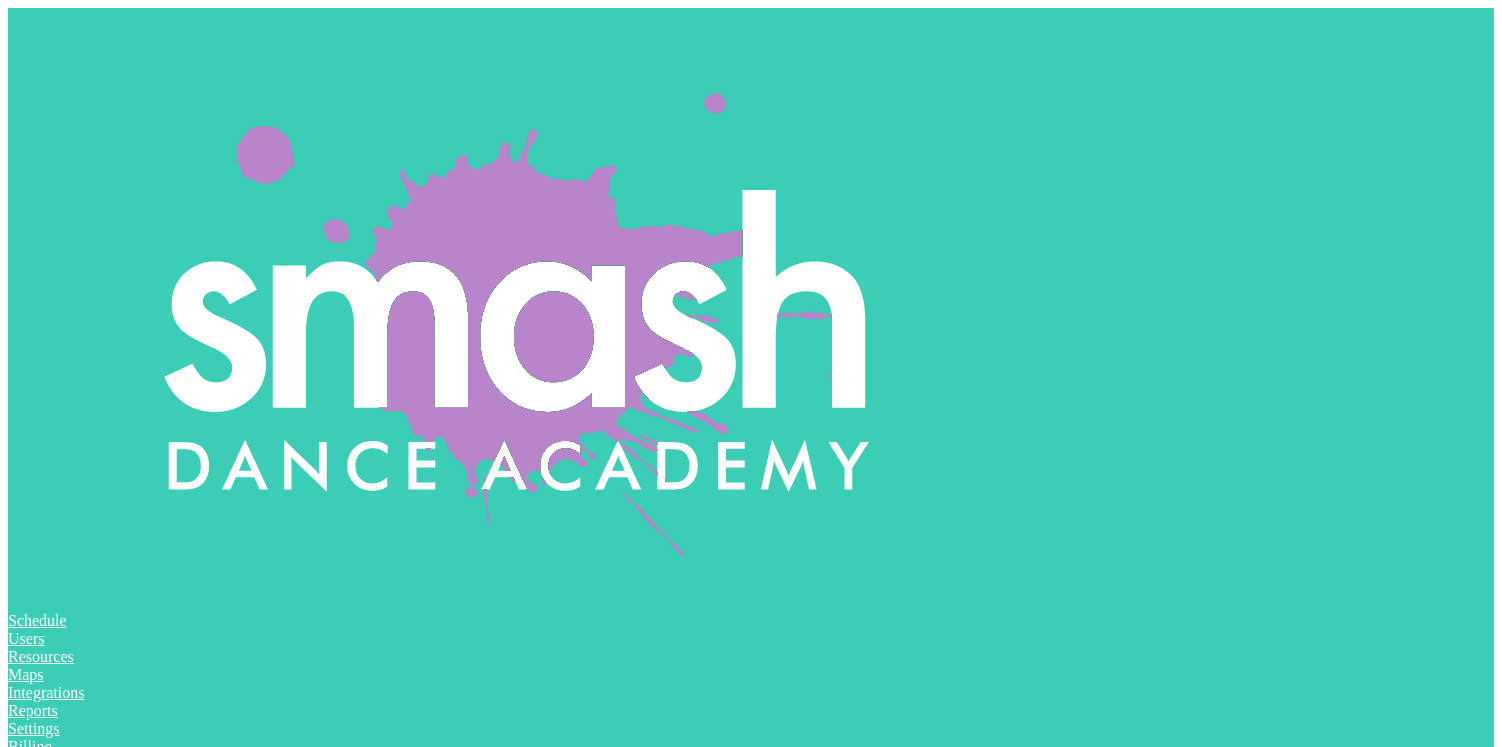 click at bounding box center [22, 4339] 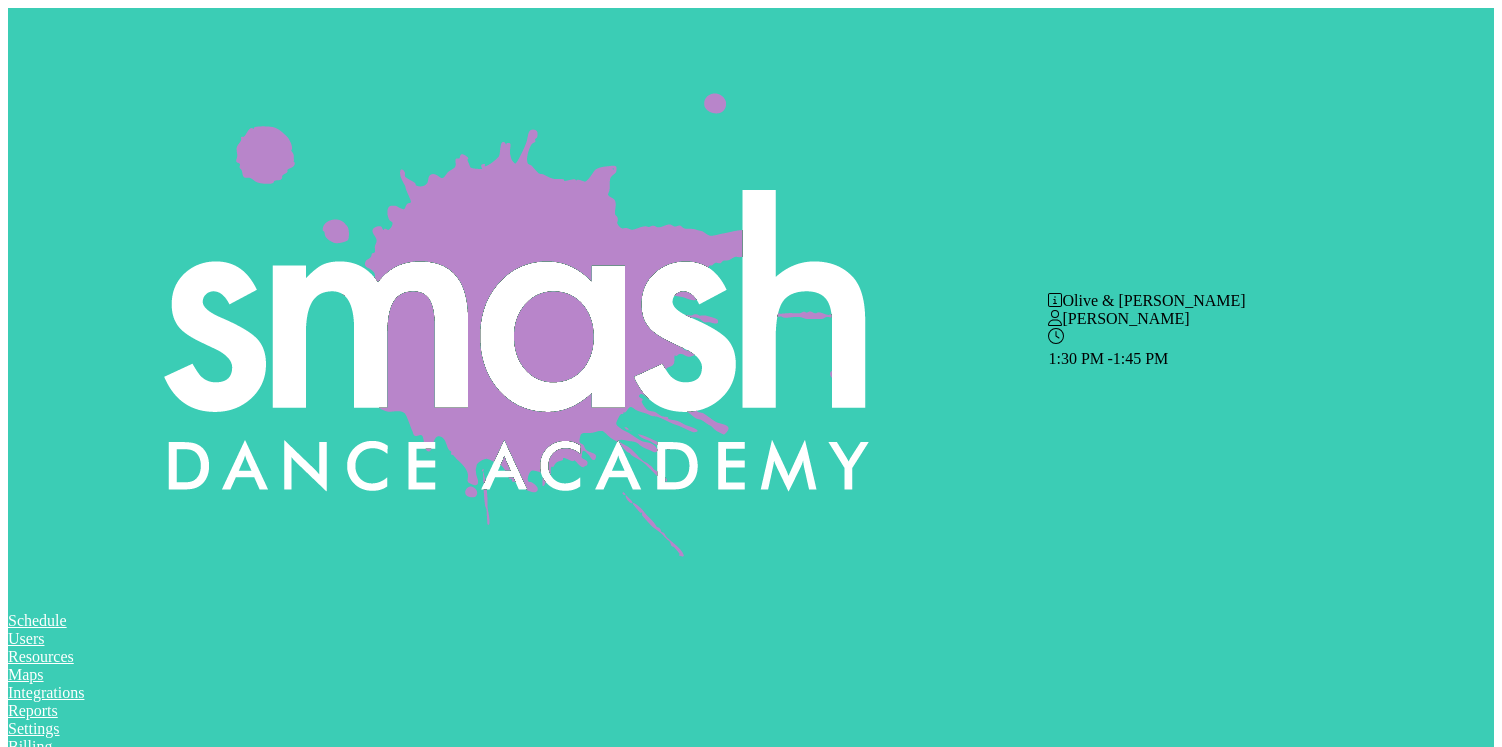 click at bounding box center (28, 3695) 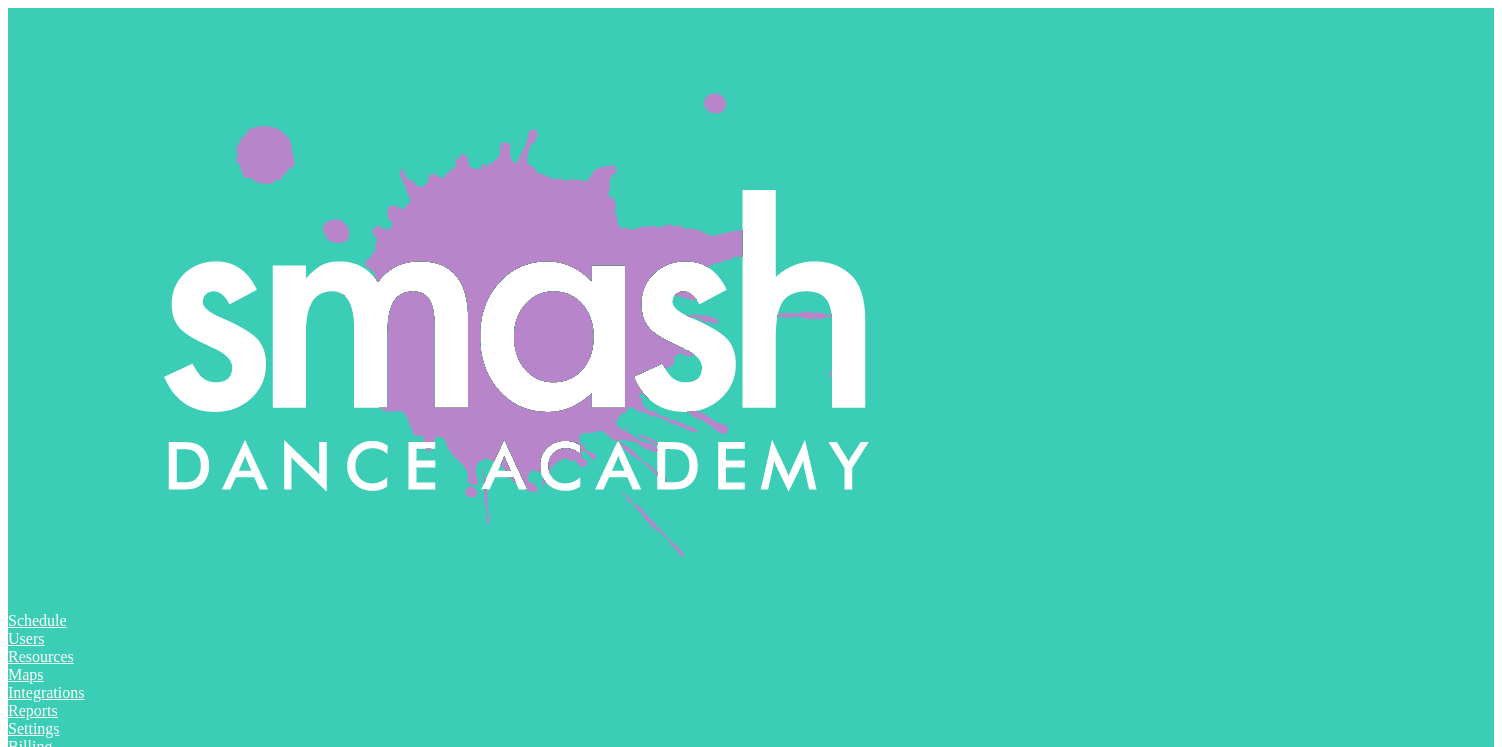 click 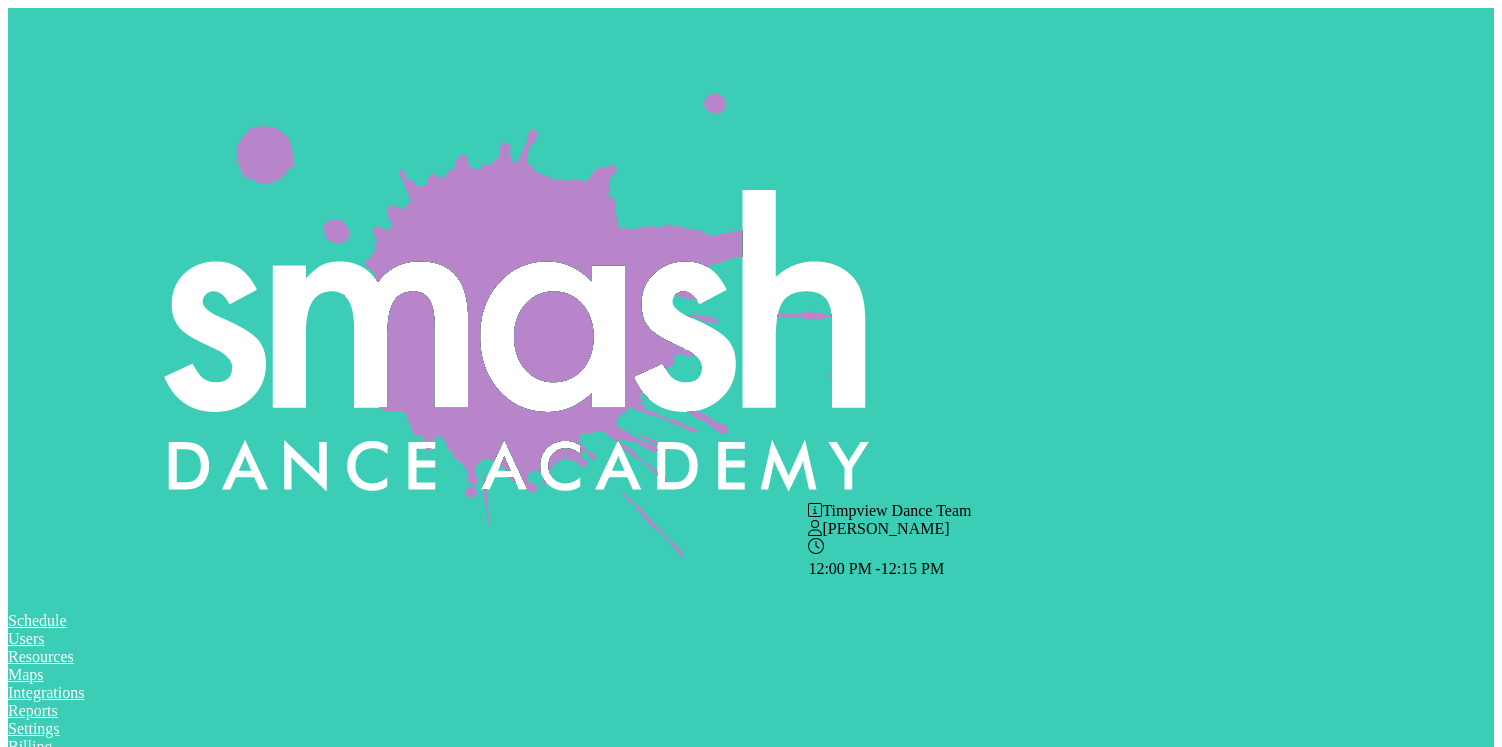 click at bounding box center (28, 4235) 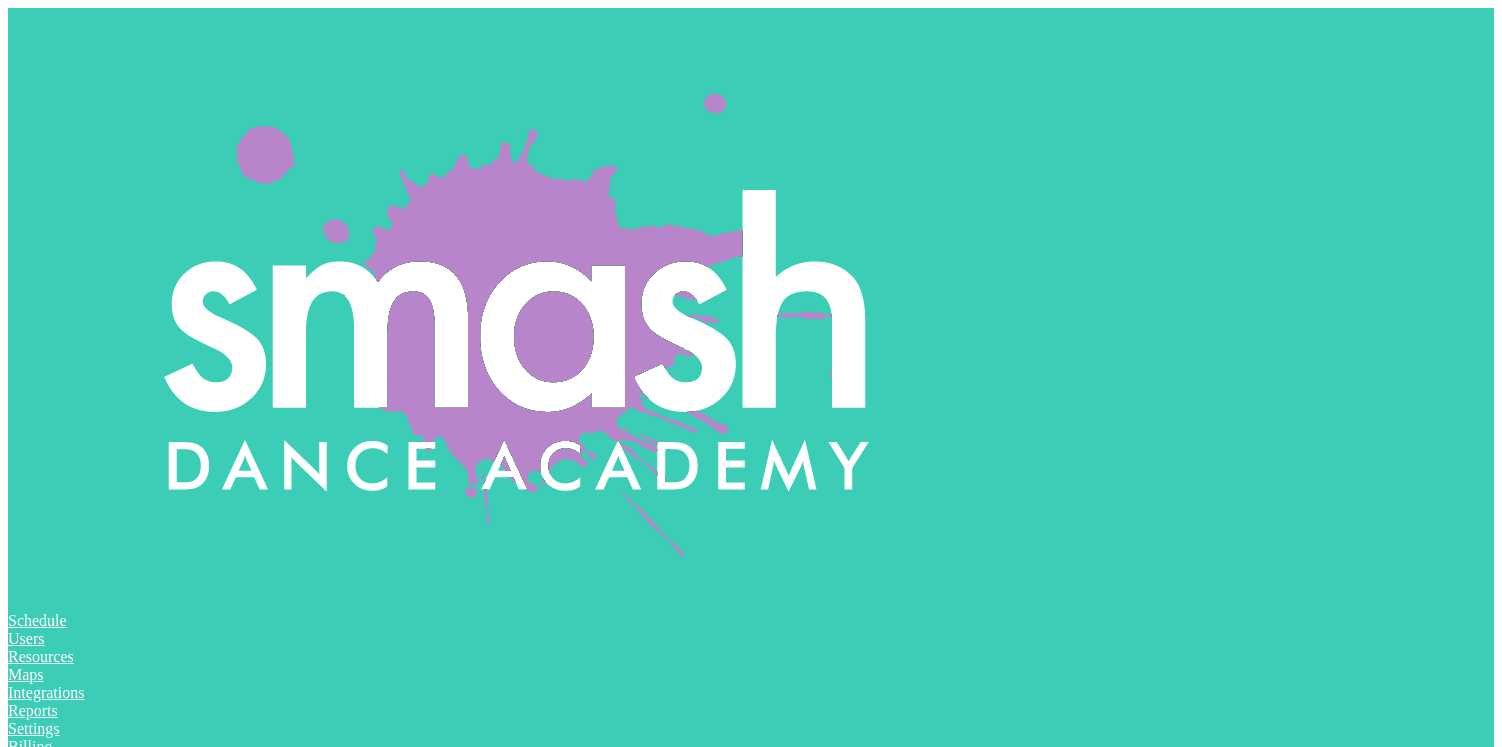 click at bounding box center [22, 4339] 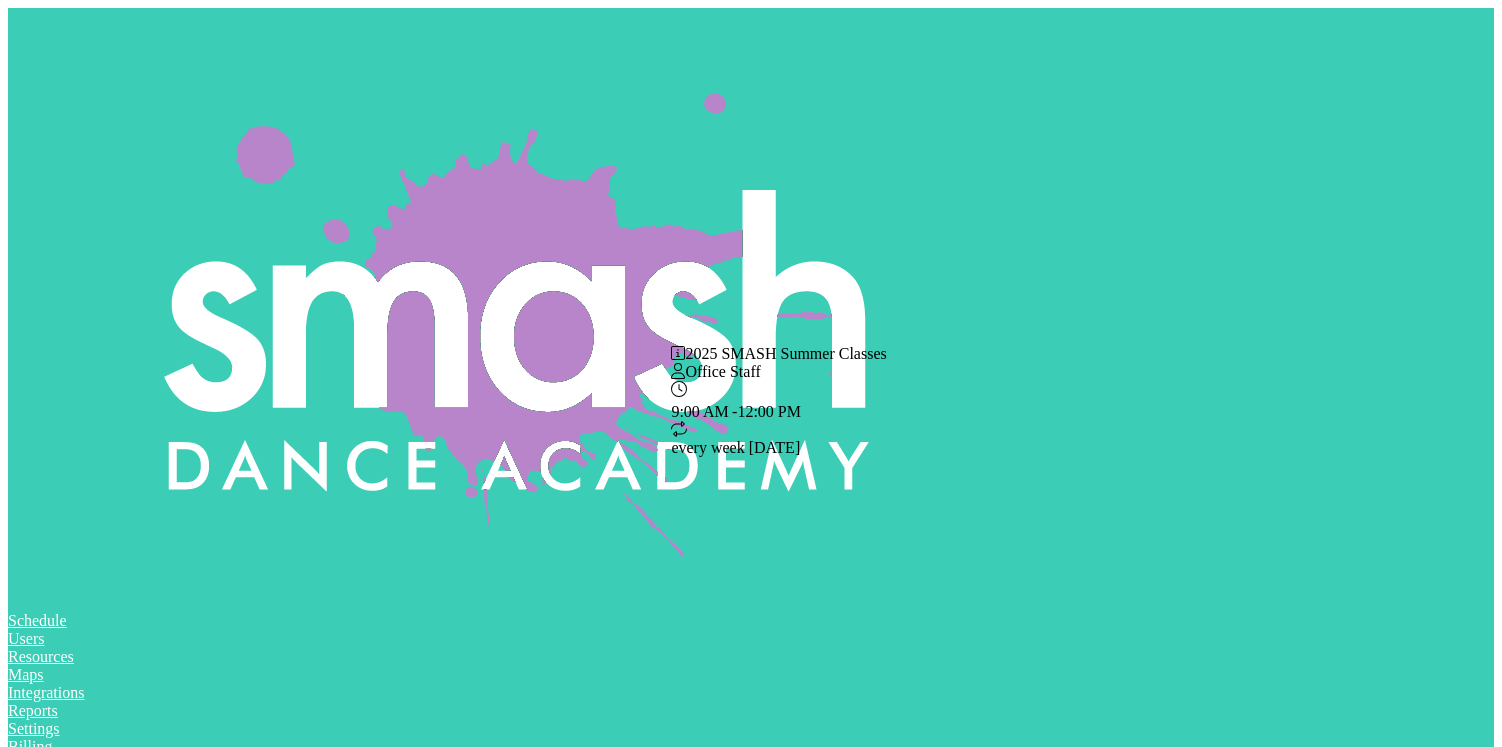 scroll, scrollTop: 0, scrollLeft: 944, axis: horizontal 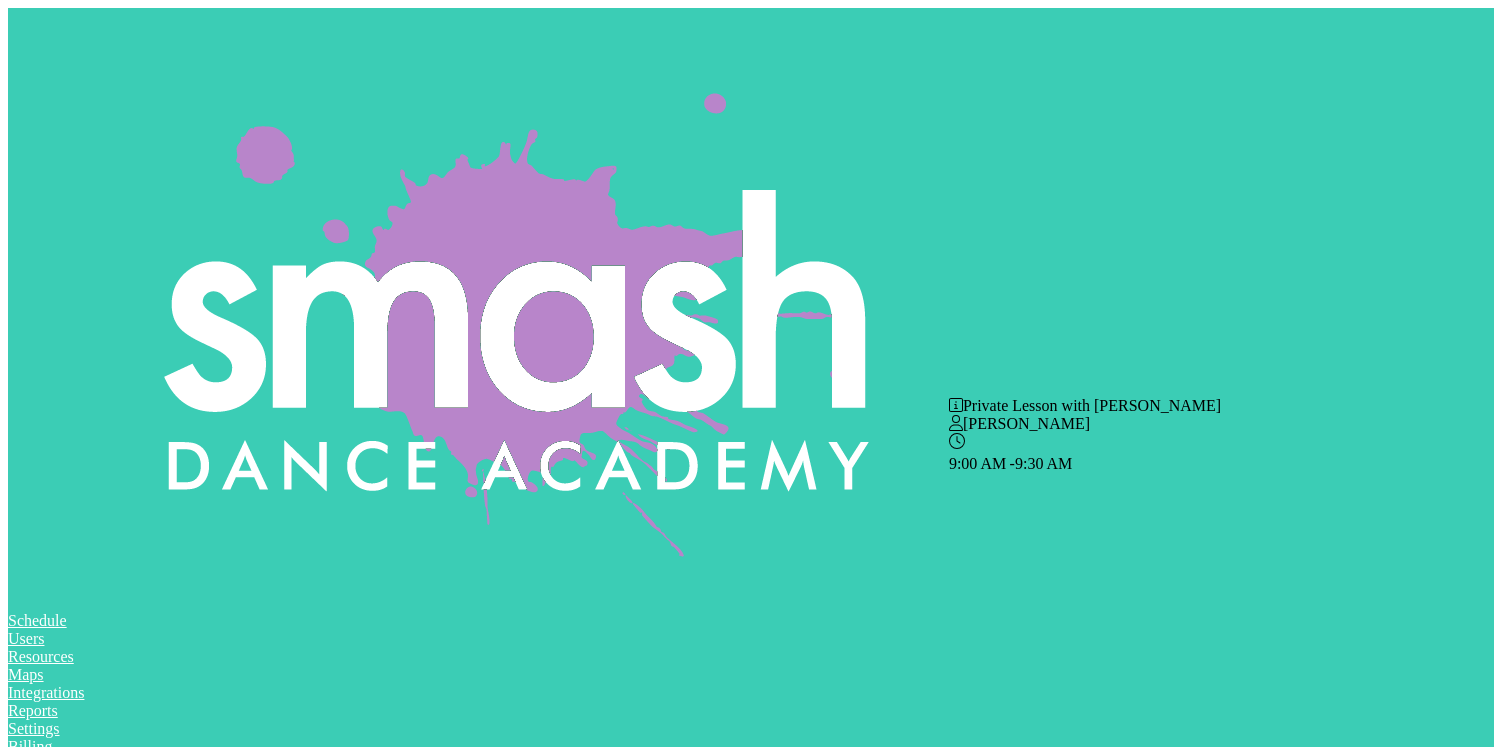 click at bounding box center [48, 3956] 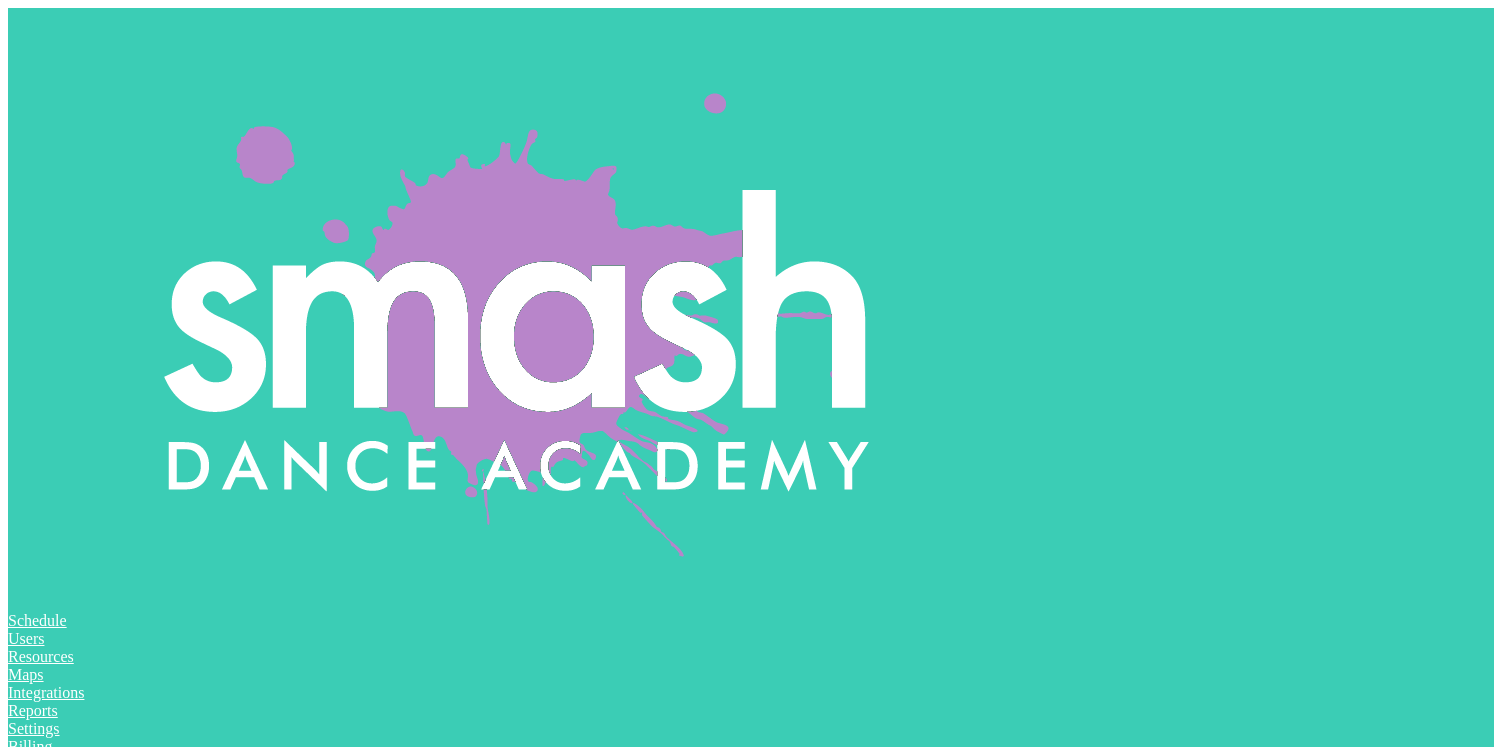 click on "This reservation has already been finished or deleted." at bounding box center [751, 4537] 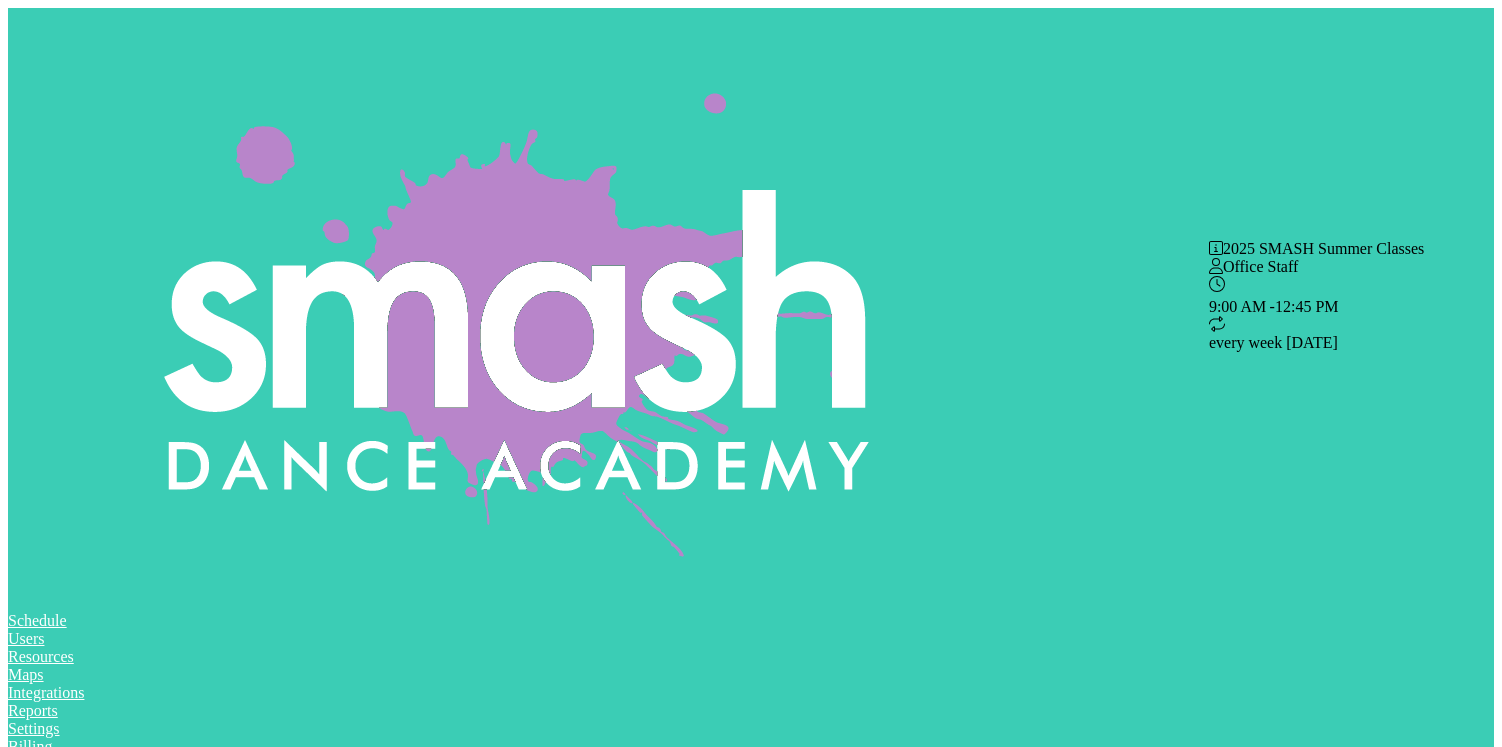 click at bounding box center (308, 3587) 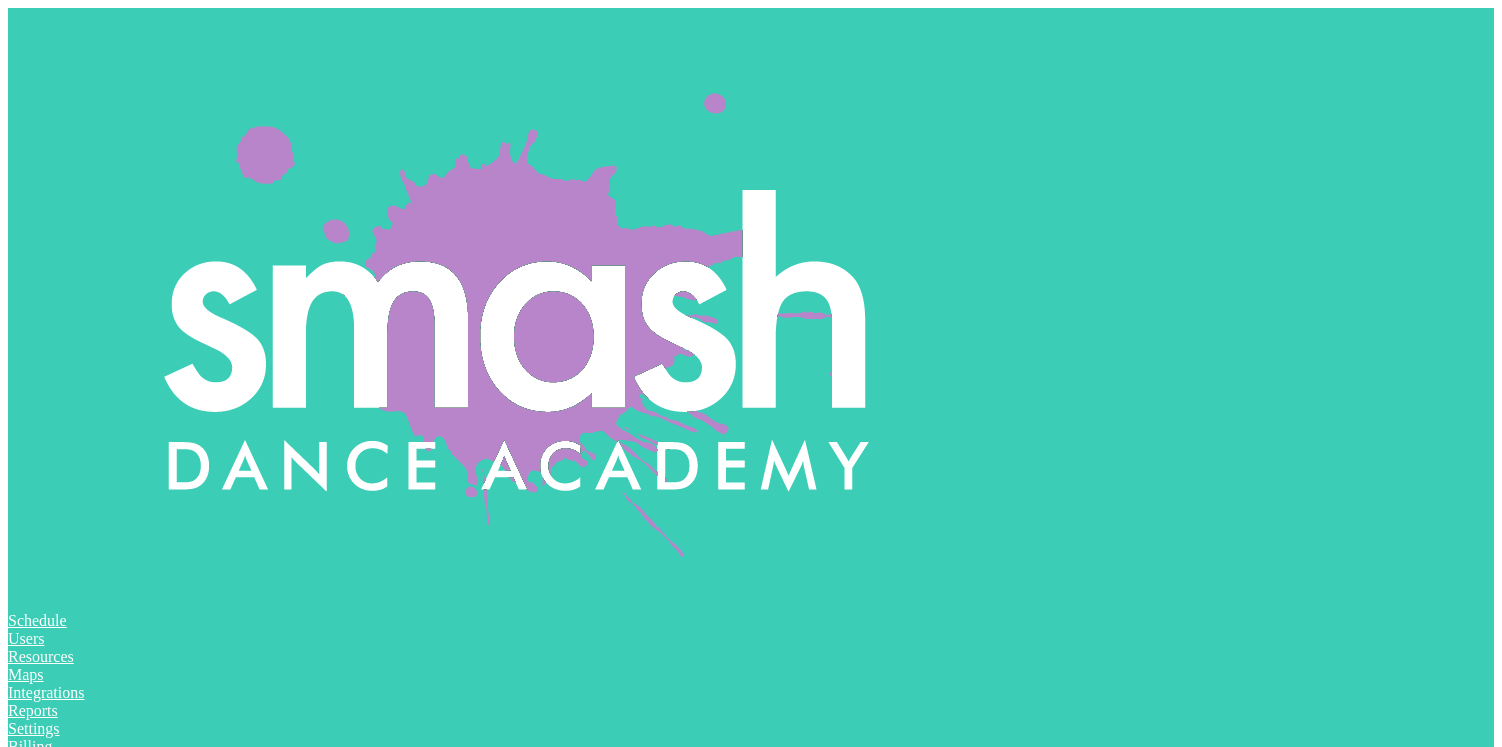 click at bounding box center (22, 4339) 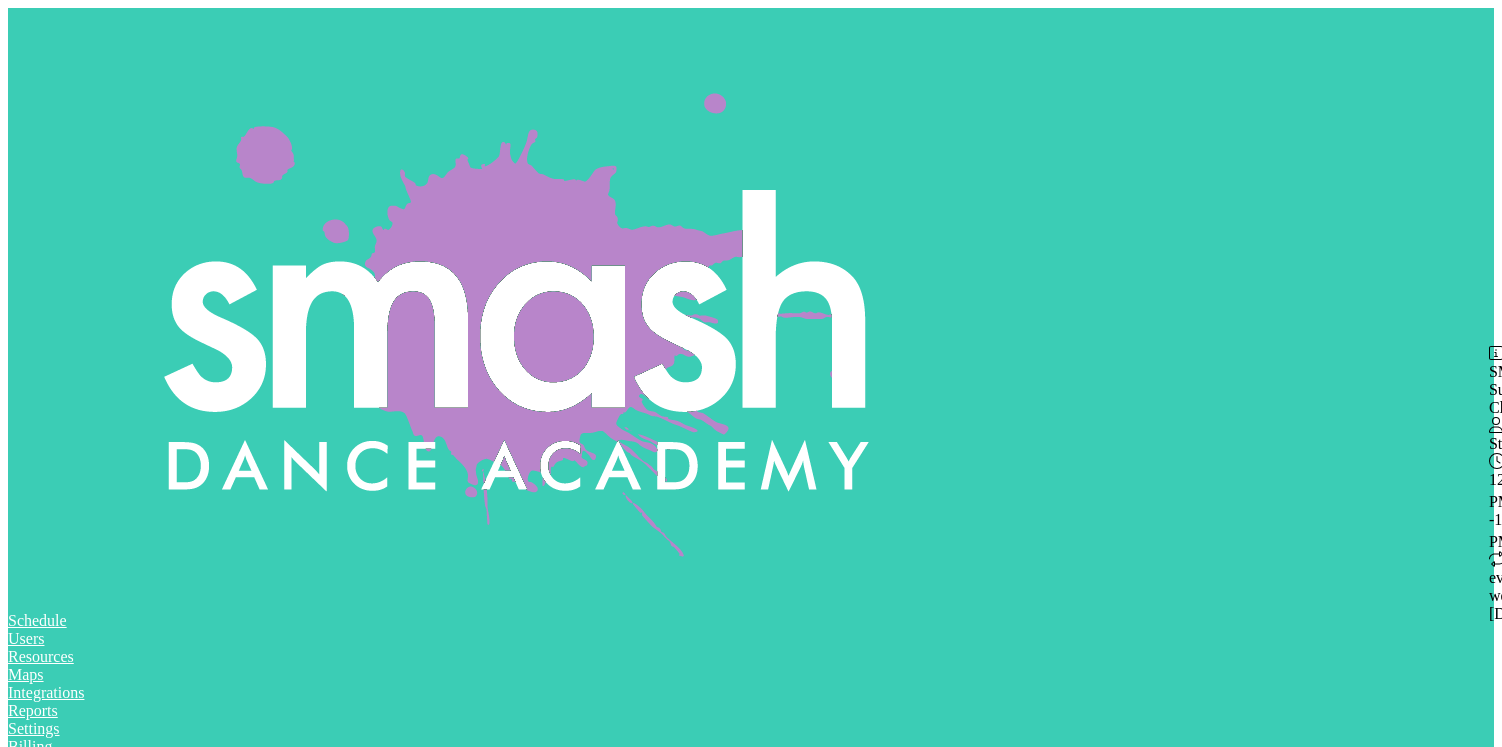scroll, scrollTop: 0, scrollLeft: 1357, axis: horizontal 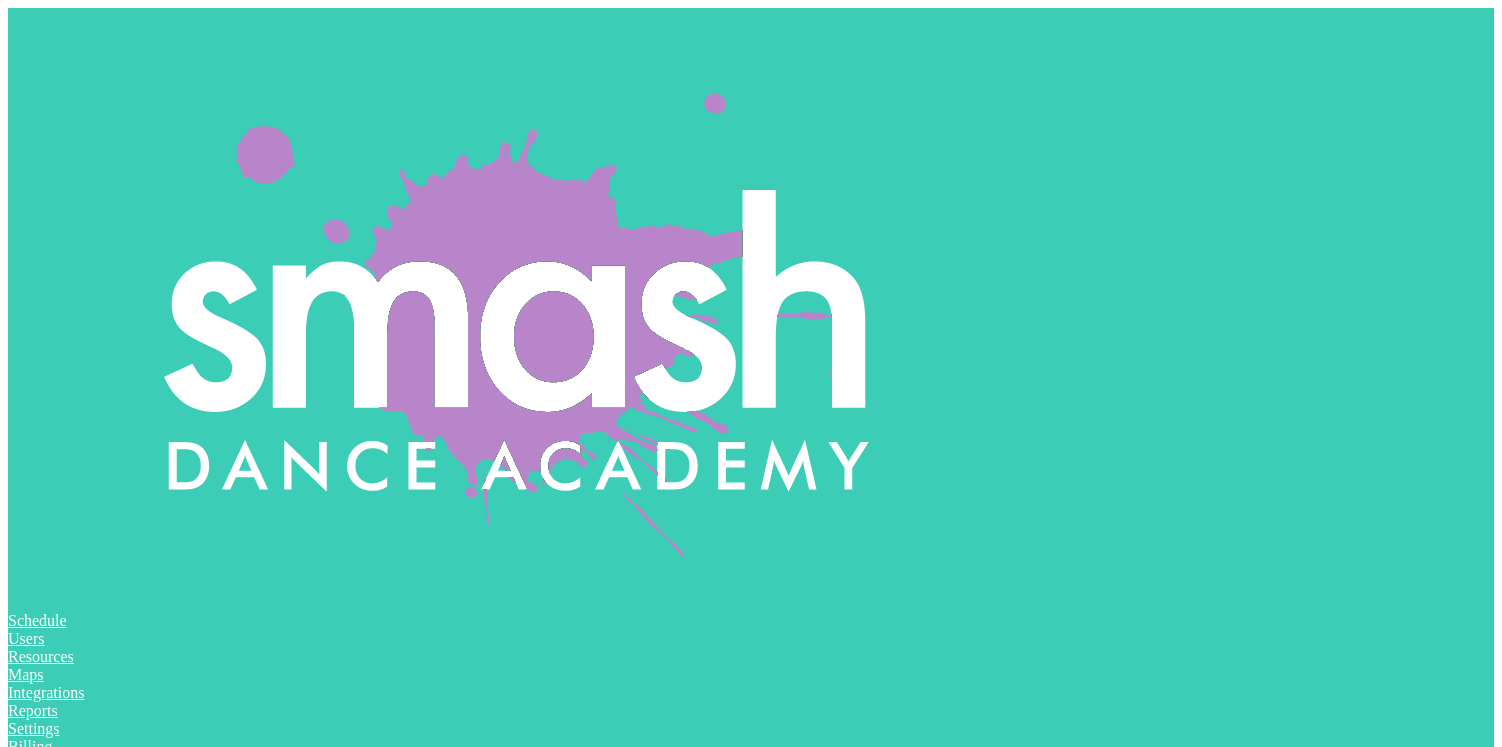 click 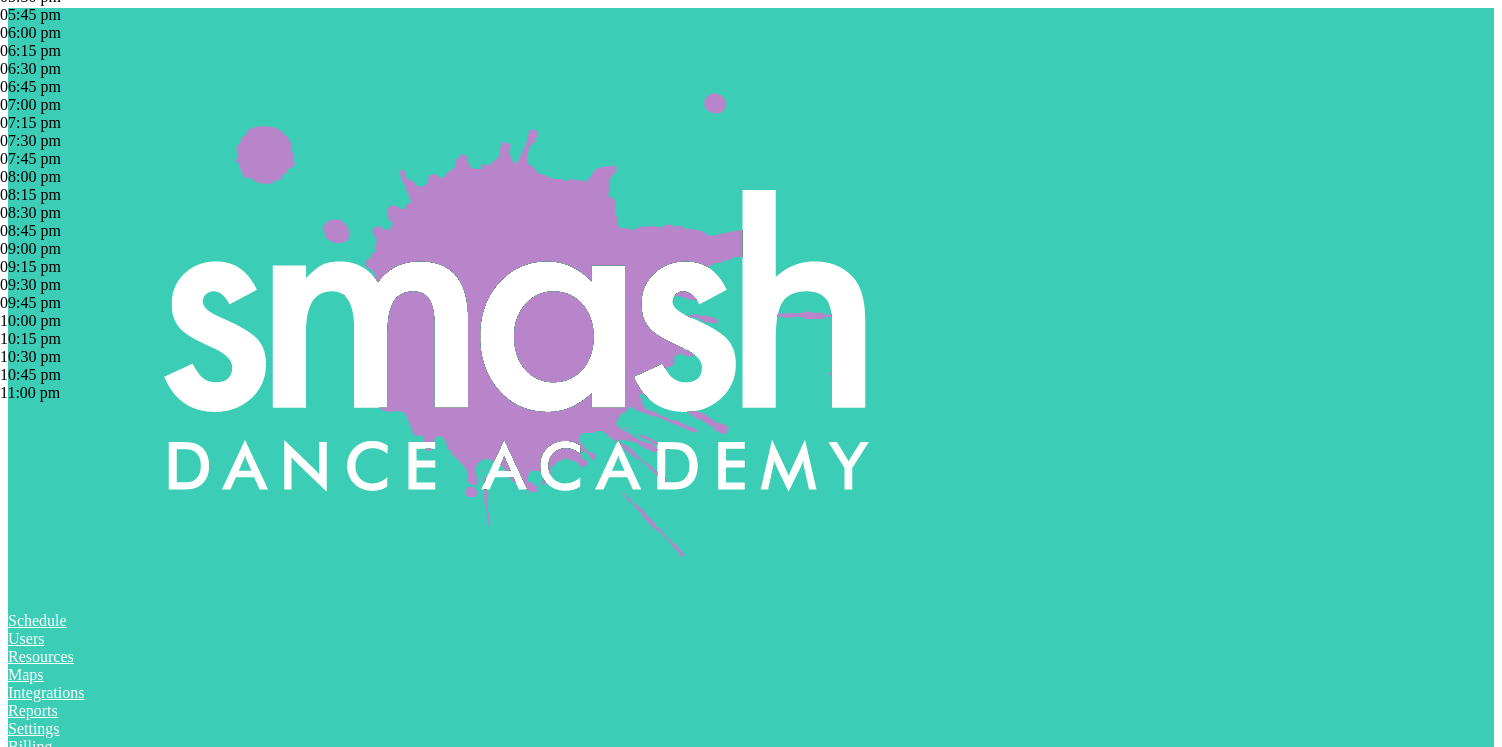 scroll, scrollTop: 1915, scrollLeft: 0, axis: vertical 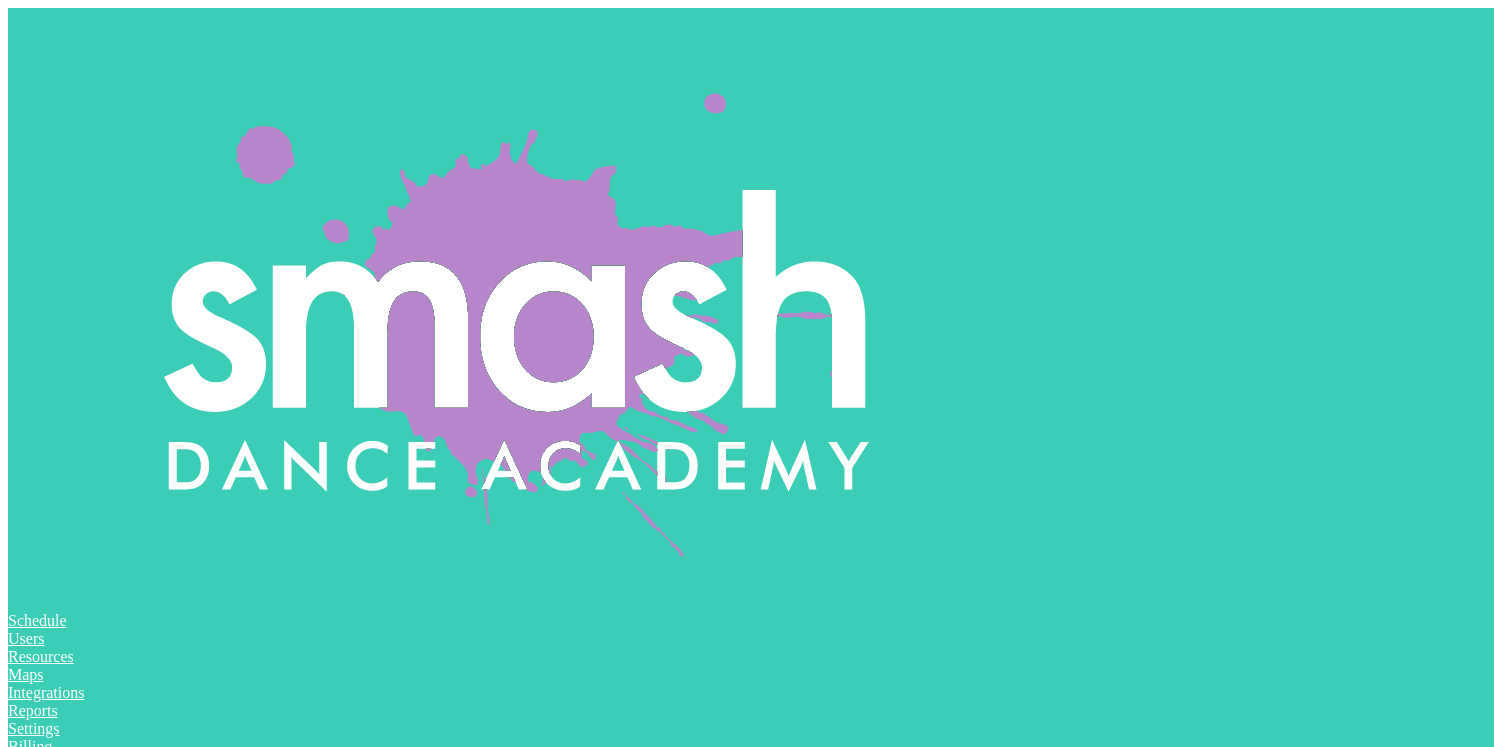 type on "[PERSON_NAME] Reservation" 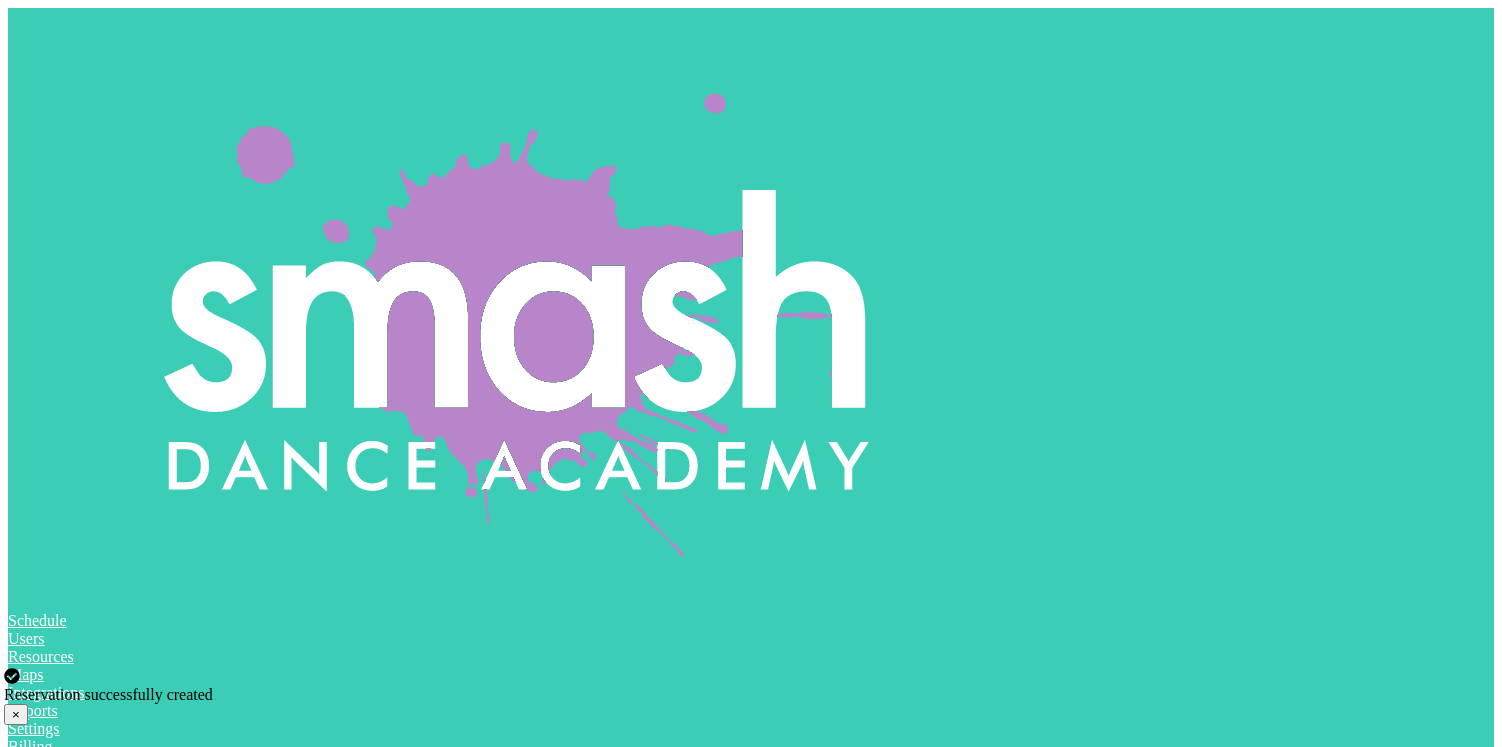 click 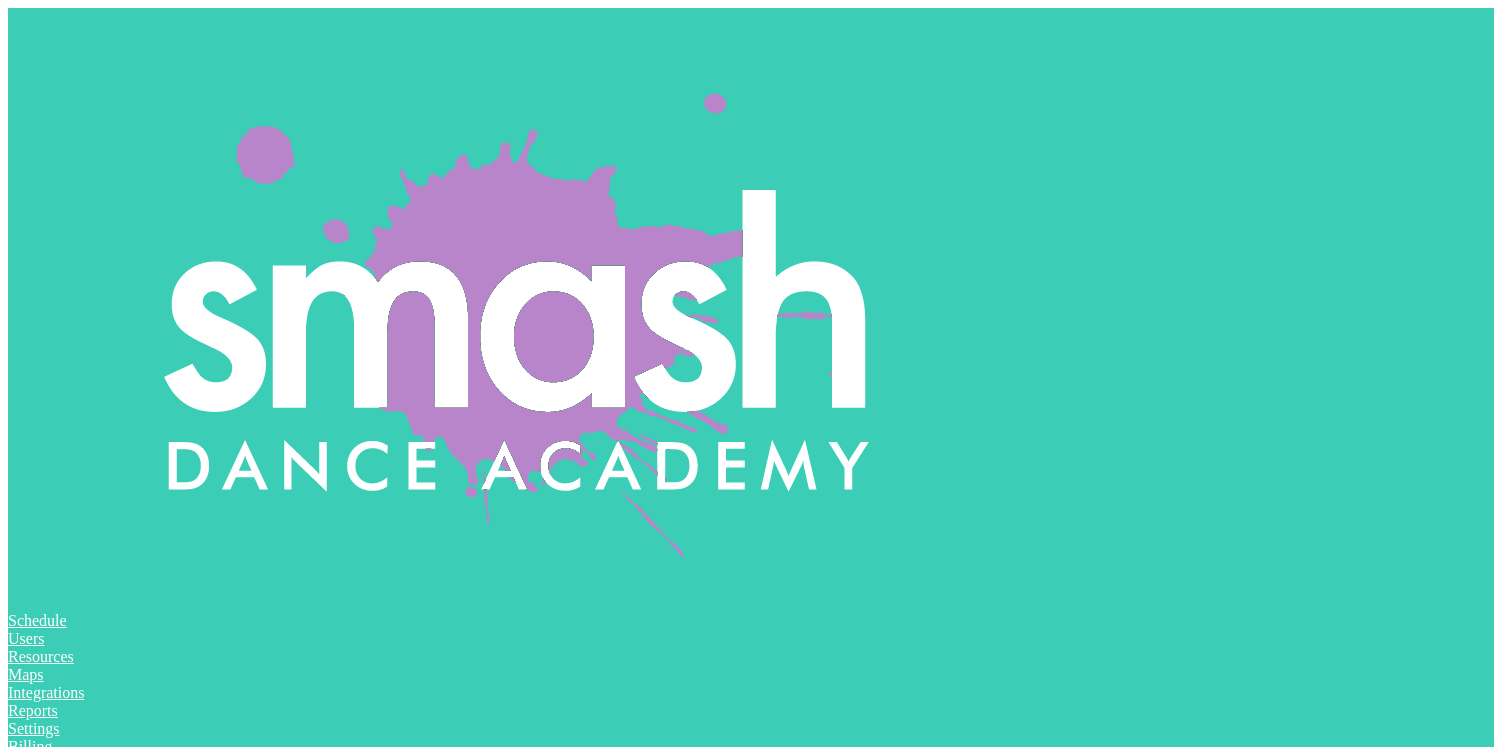 scroll, scrollTop: 0, scrollLeft: 1040, axis: horizontal 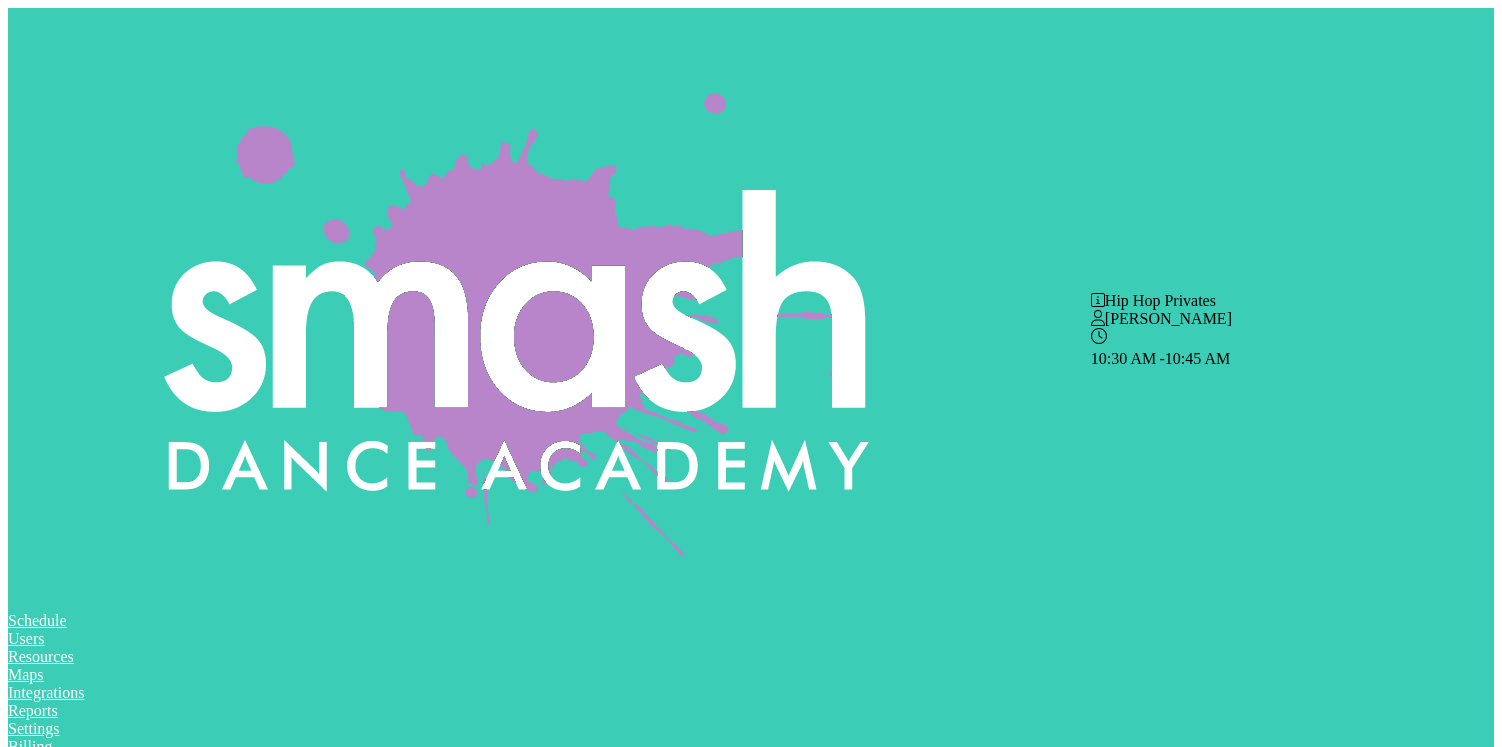 click at bounding box center (28, 3617) 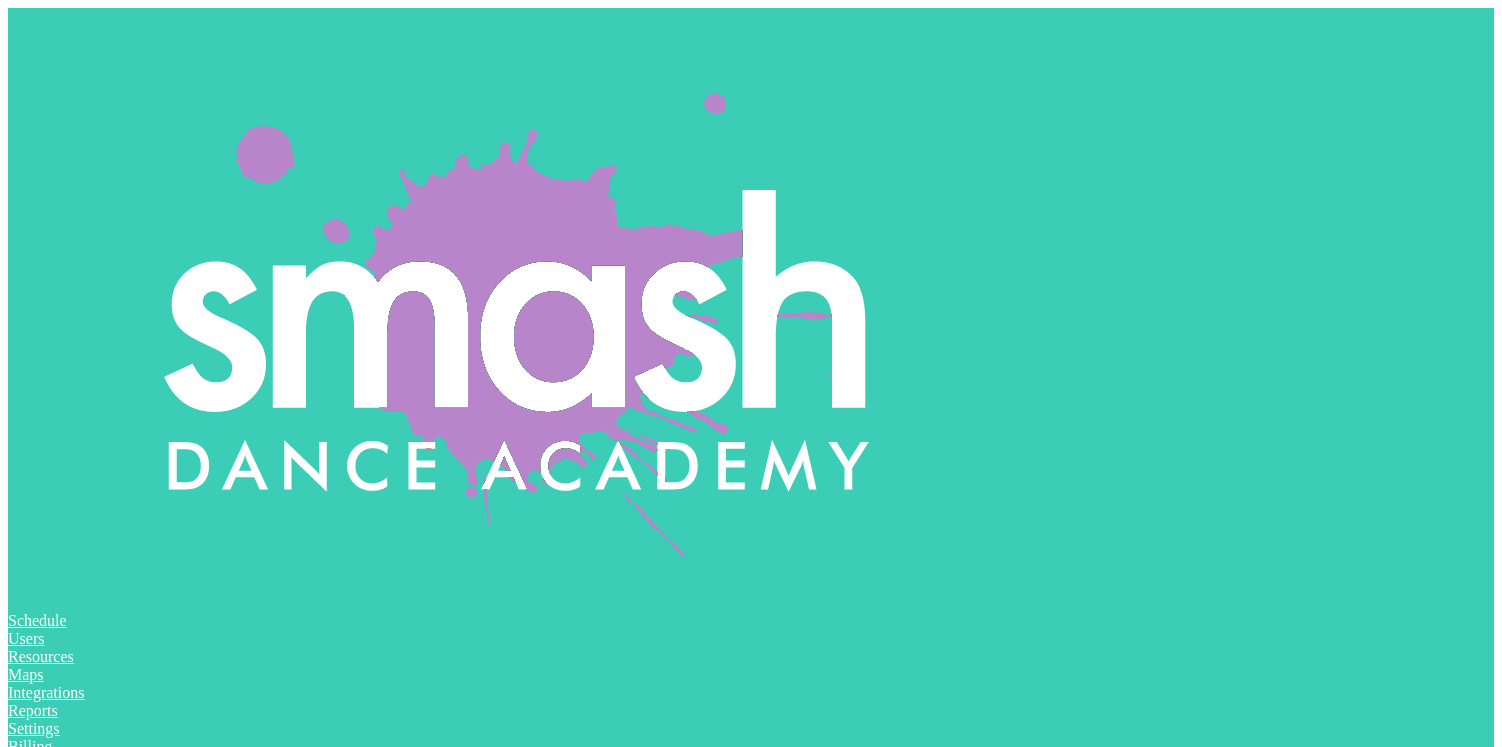 click 